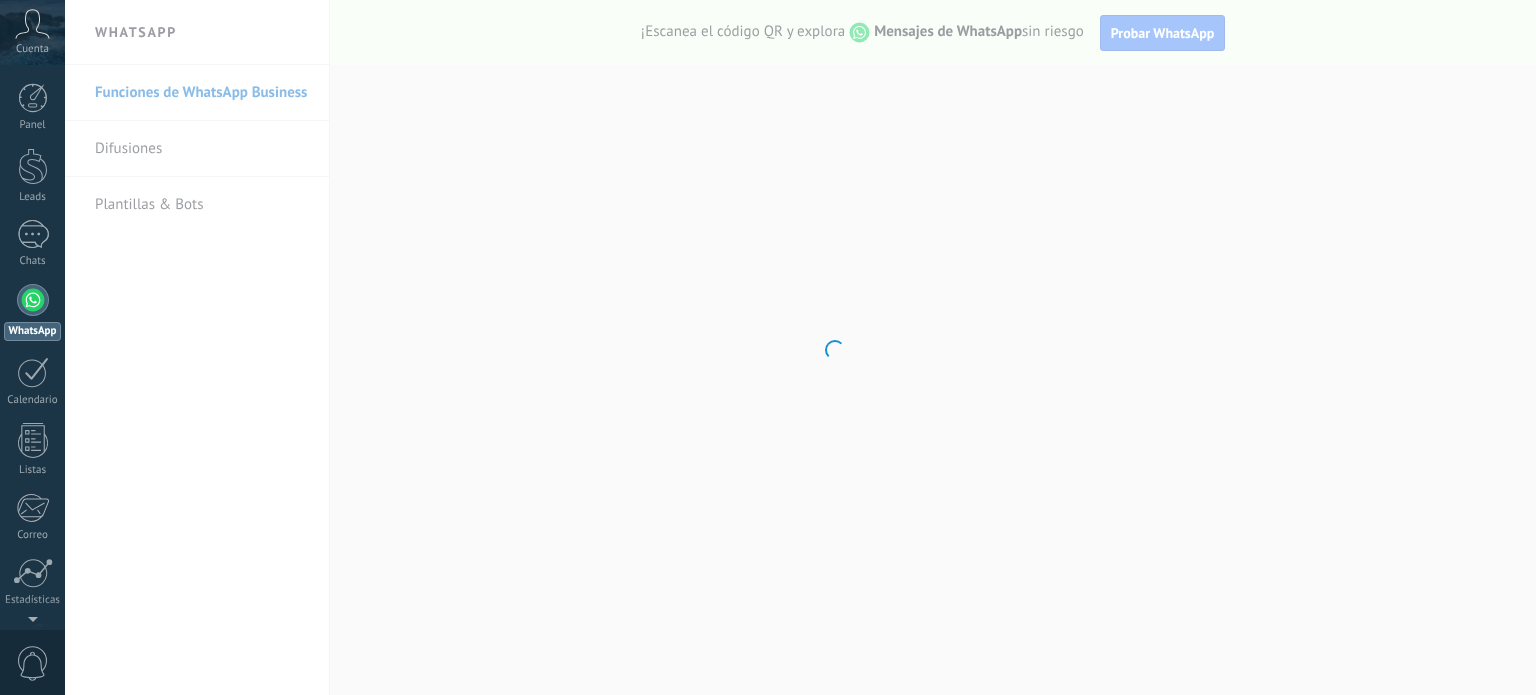 scroll, scrollTop: 0, scrollLeft: 0, axis: both 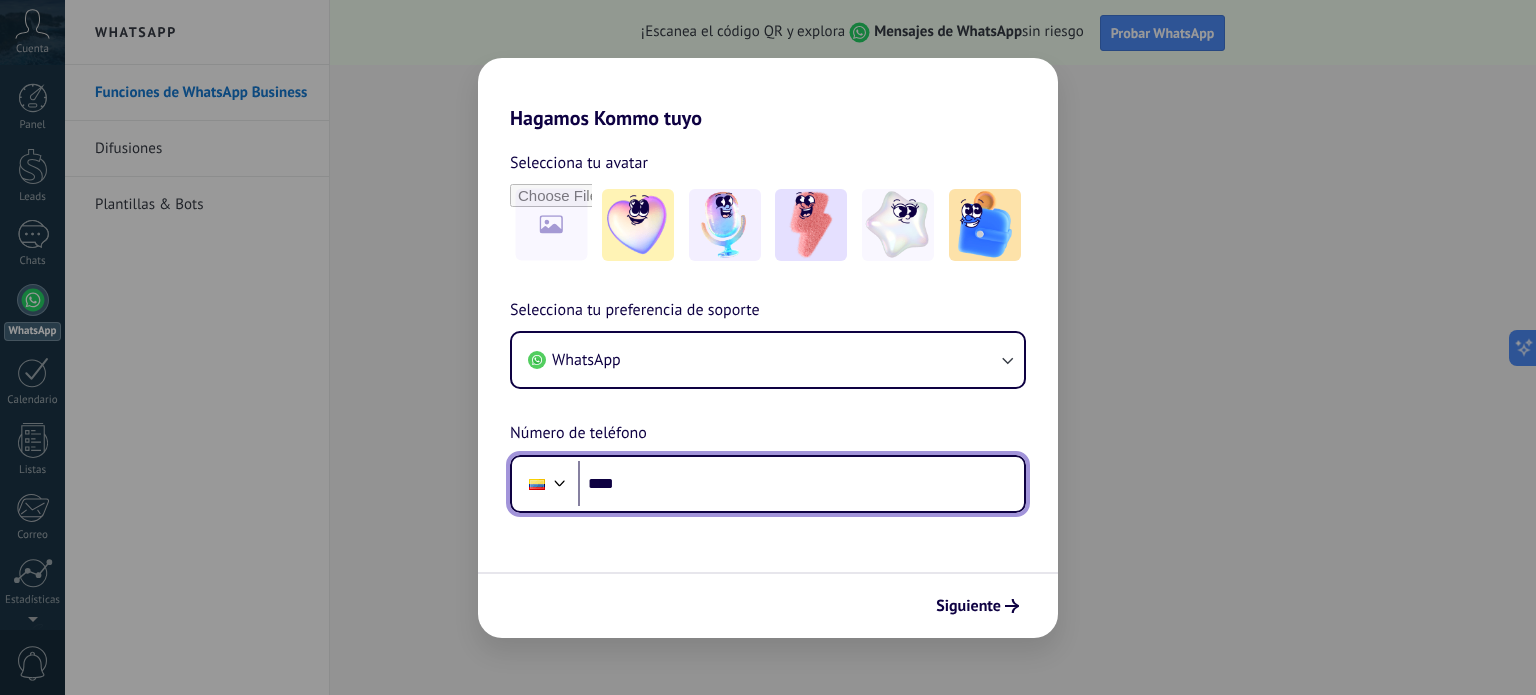click on "****" at bounding box center [801, 484] 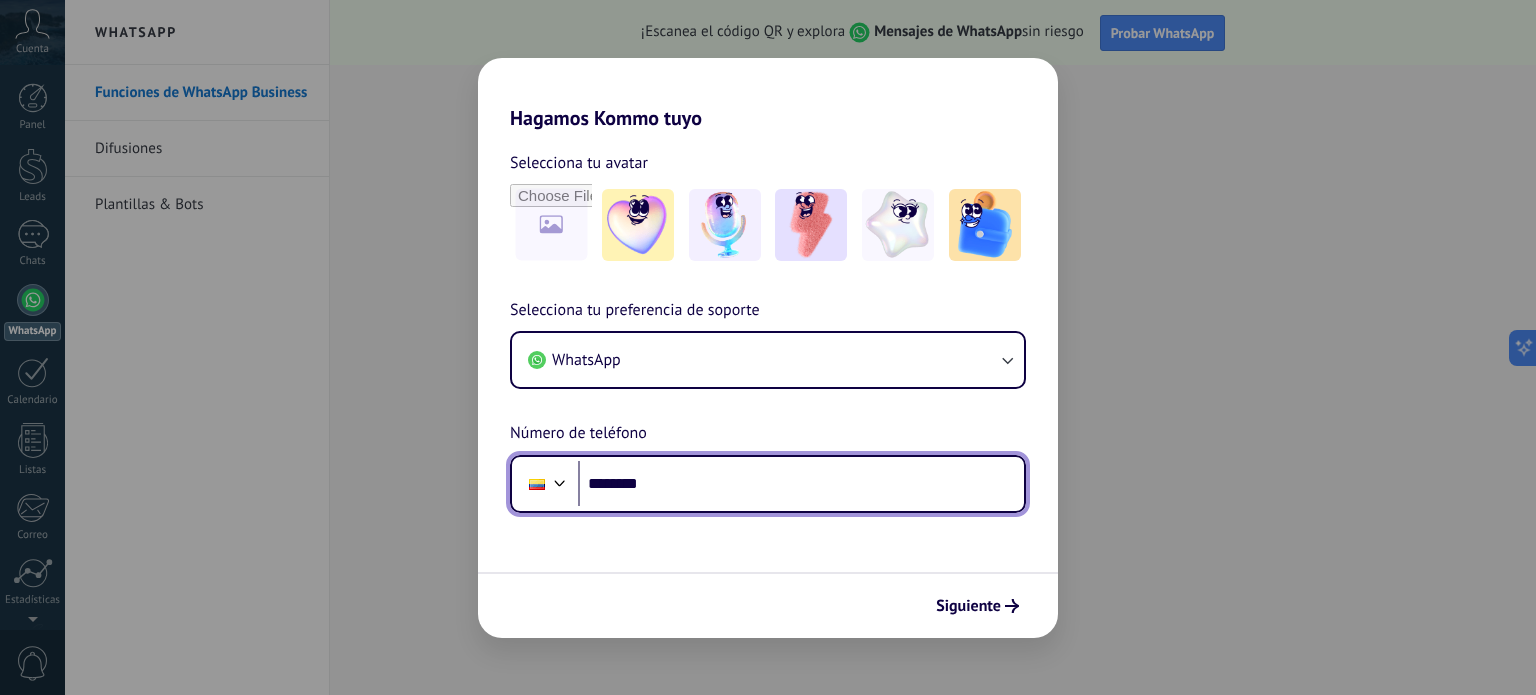 scroll, scrollTop: 0, scrollLeft: 0, axis: both 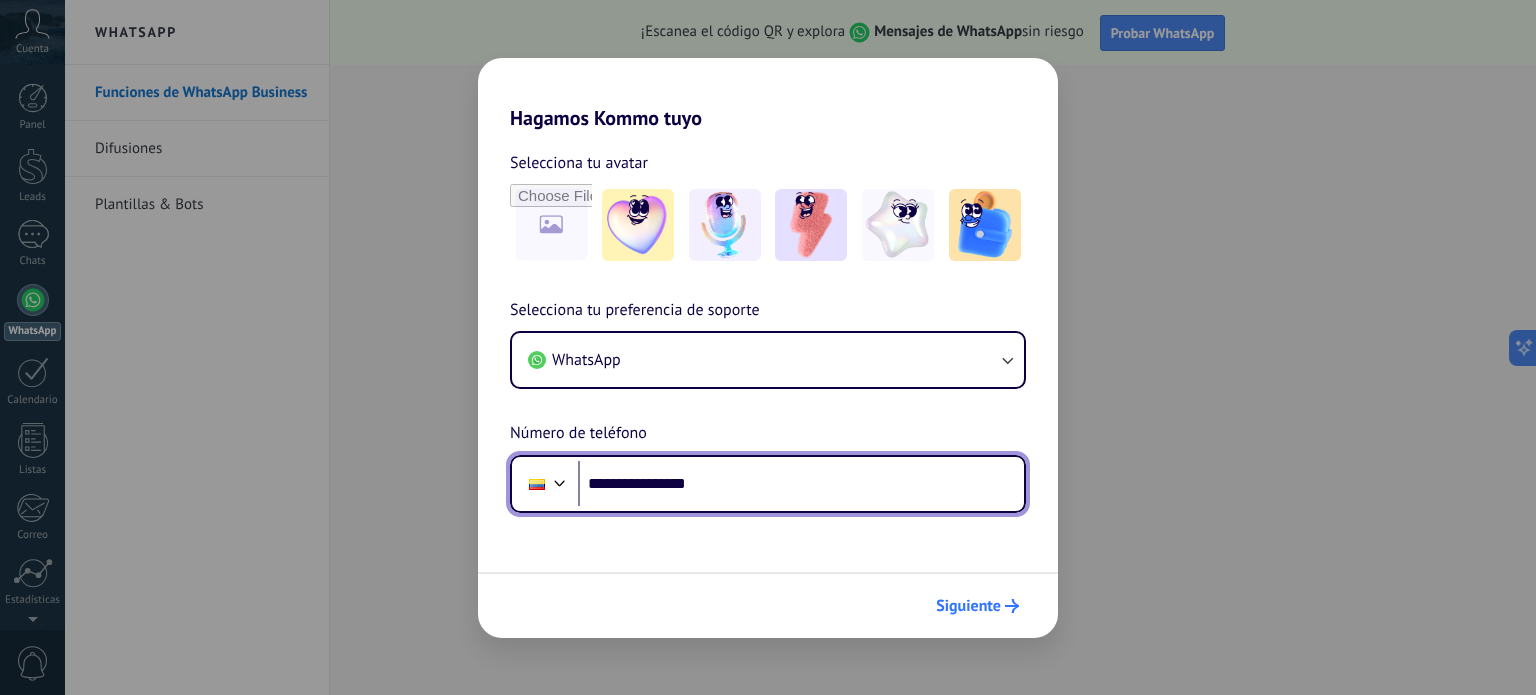 type on "**********" 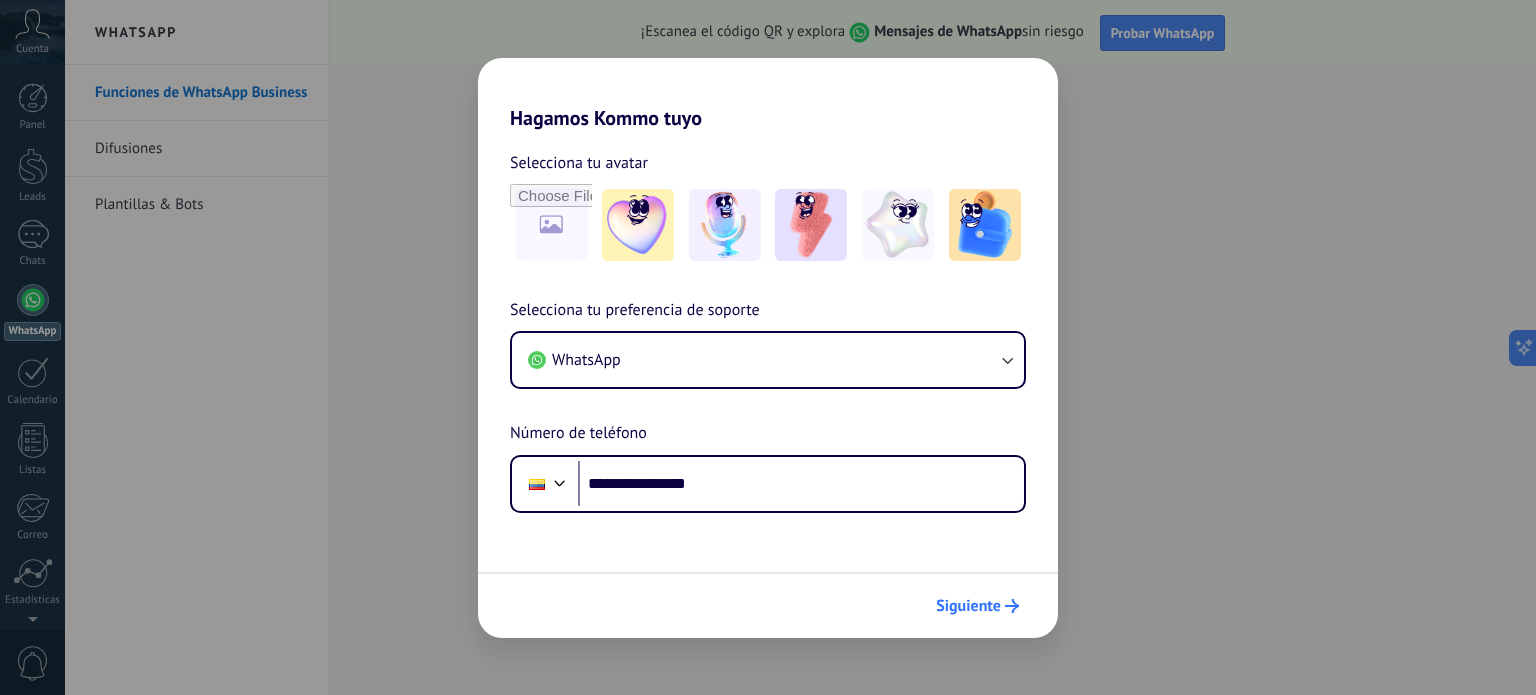 click on "Siguiente" at bounding box center [968, 606] 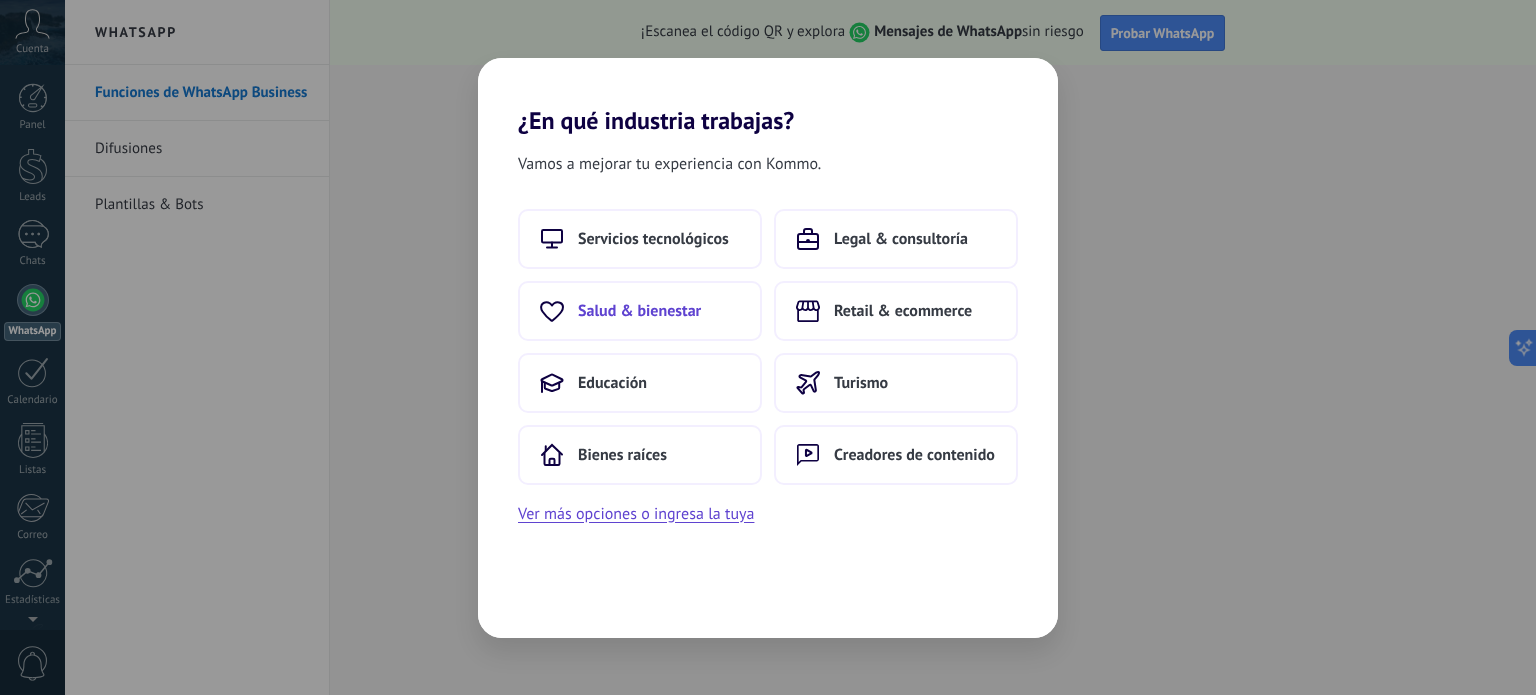 click on "Salud & bienestar" at bounding box center [653, 239] 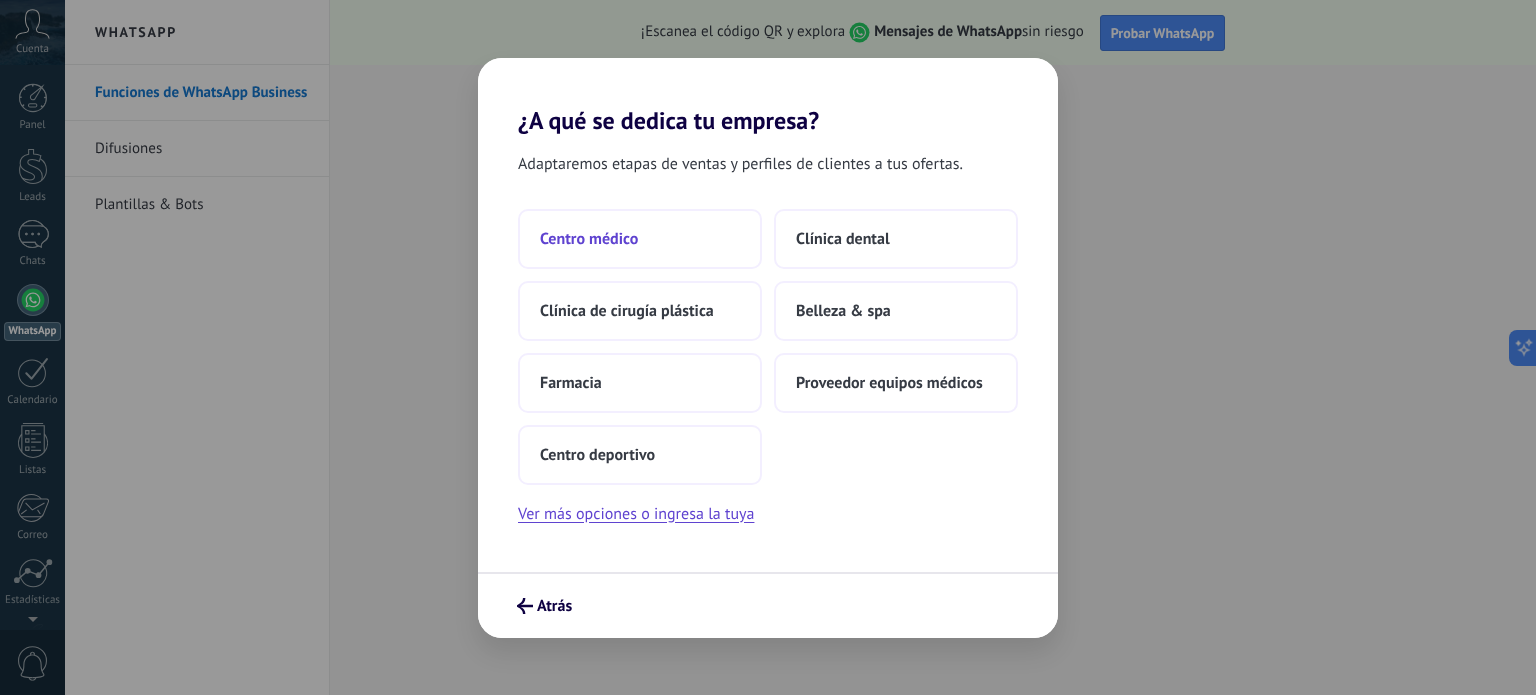 click on "Centro médico" at bounding box center [640, 239] 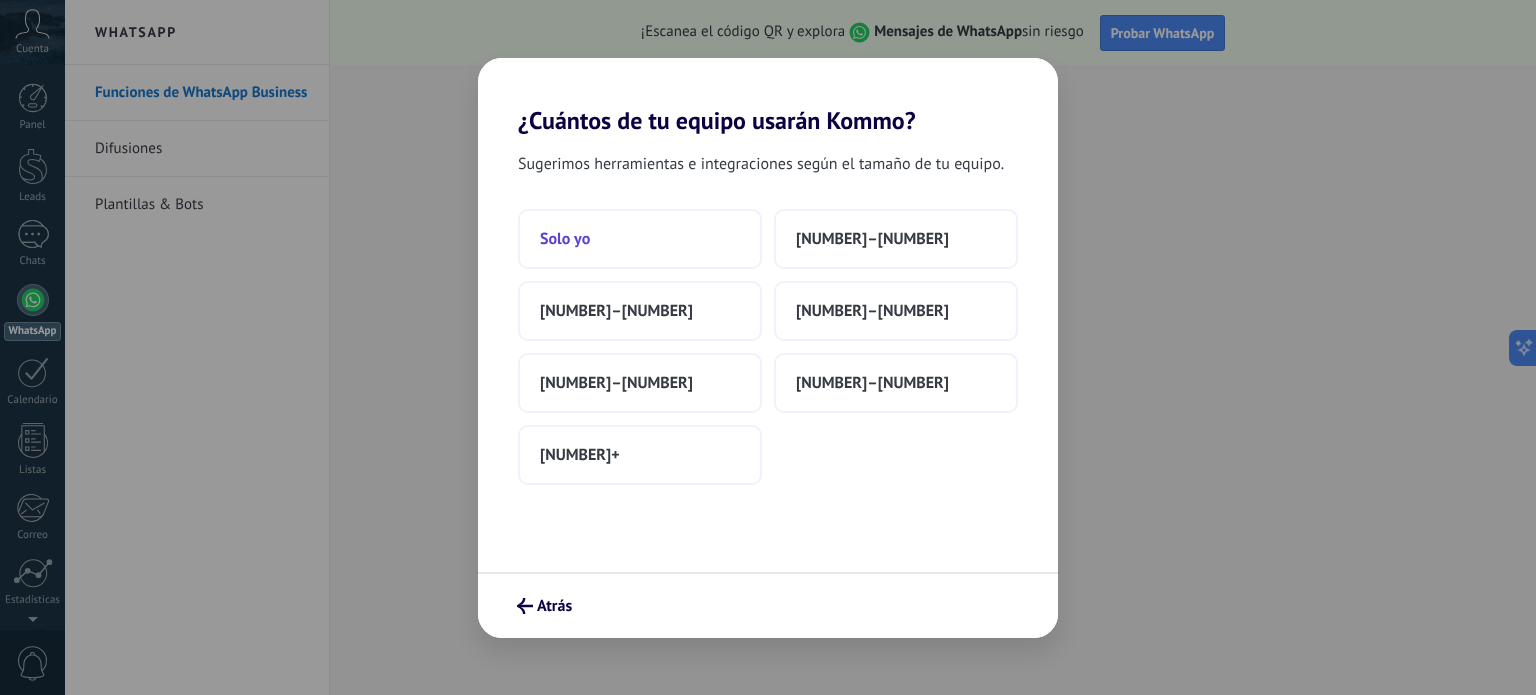 click on "Solo yo" at bounding box center (565, 239) 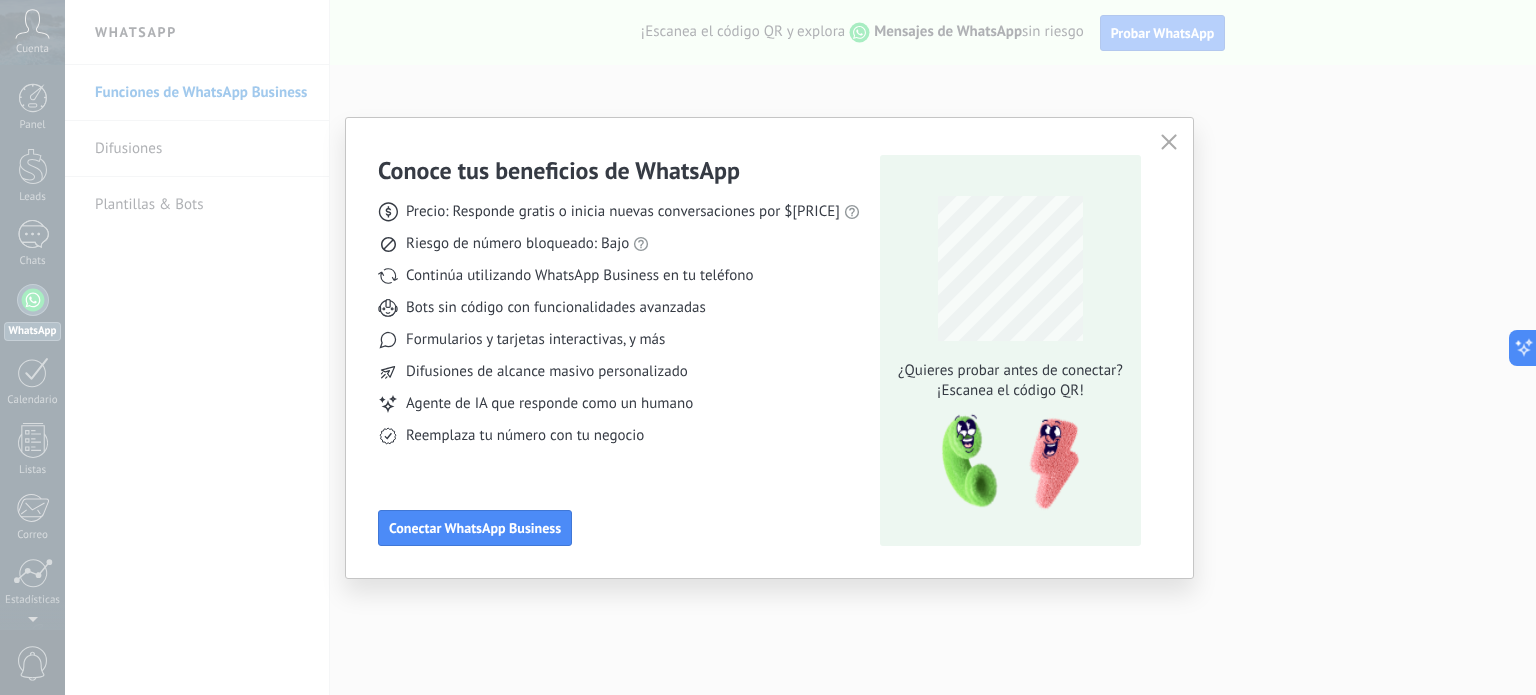 click at bounding box center (1169, 142) 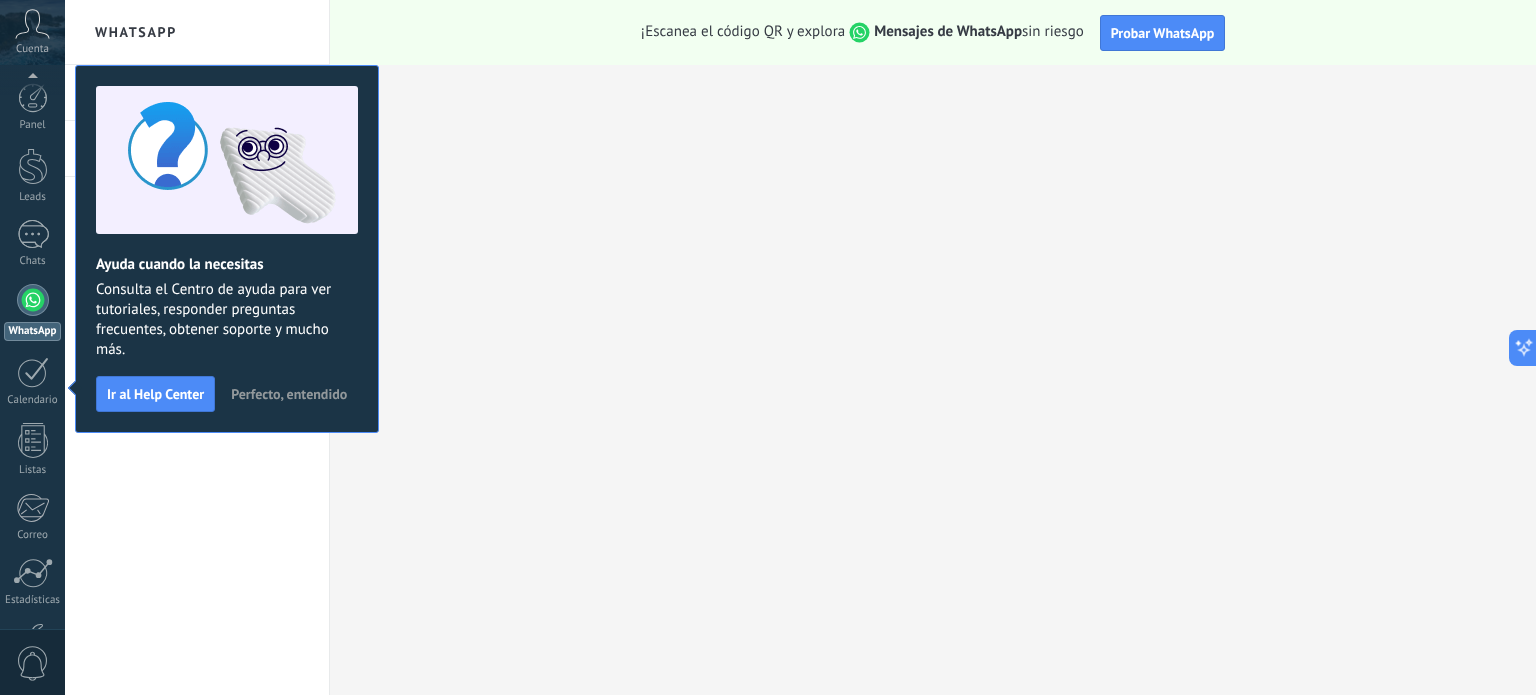 scroll, scrollTop: 136, scrollLeft: 0, axis: vertical 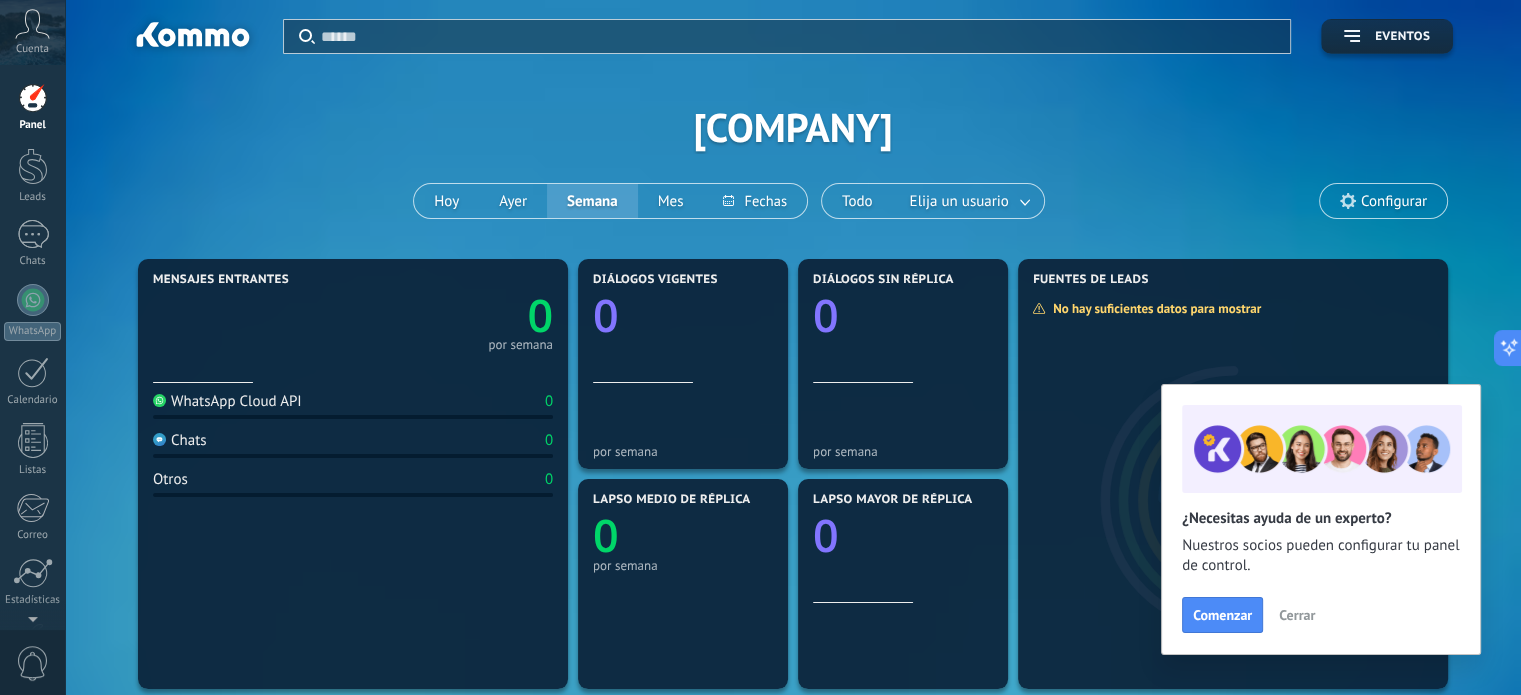 click on "Cerrar" at bounding box center [1297, 615] 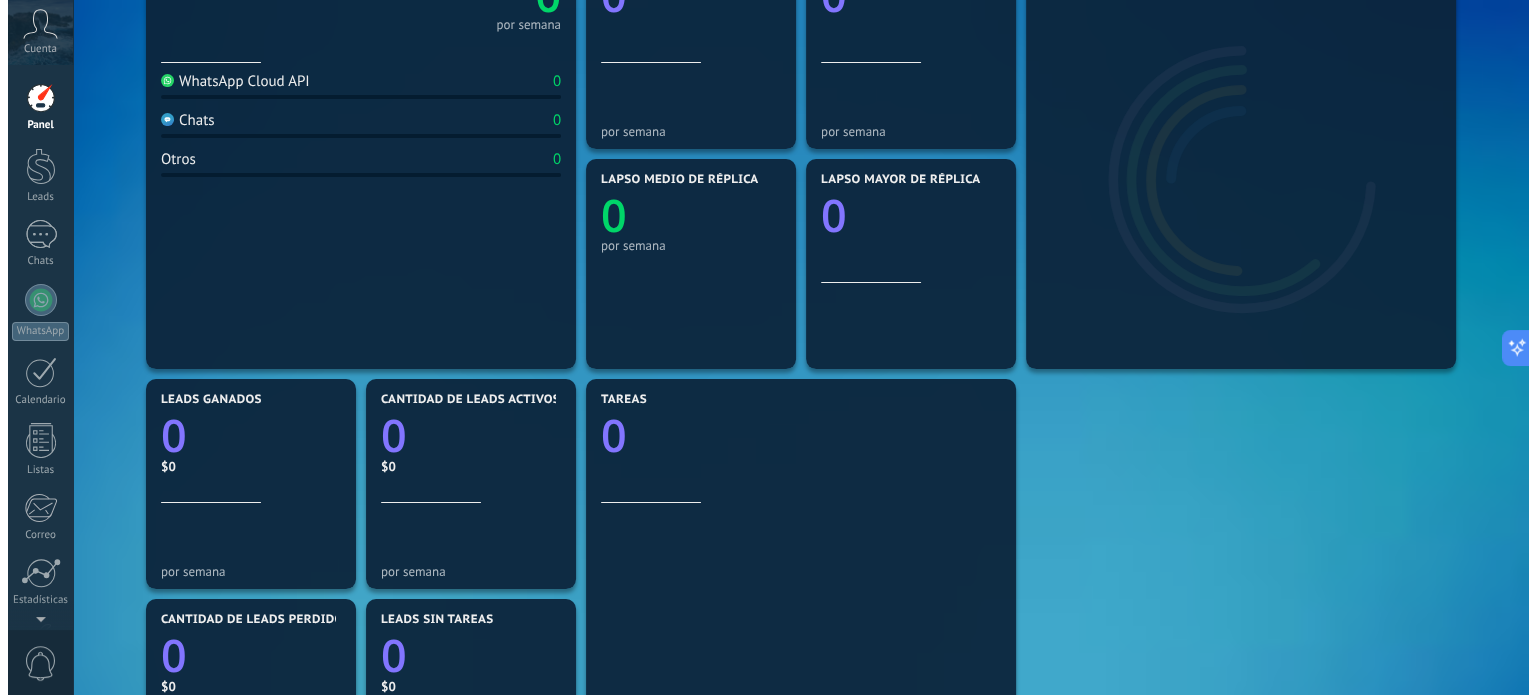 scroll, scrollTop: 0, scrollLeft: 0, axis: both 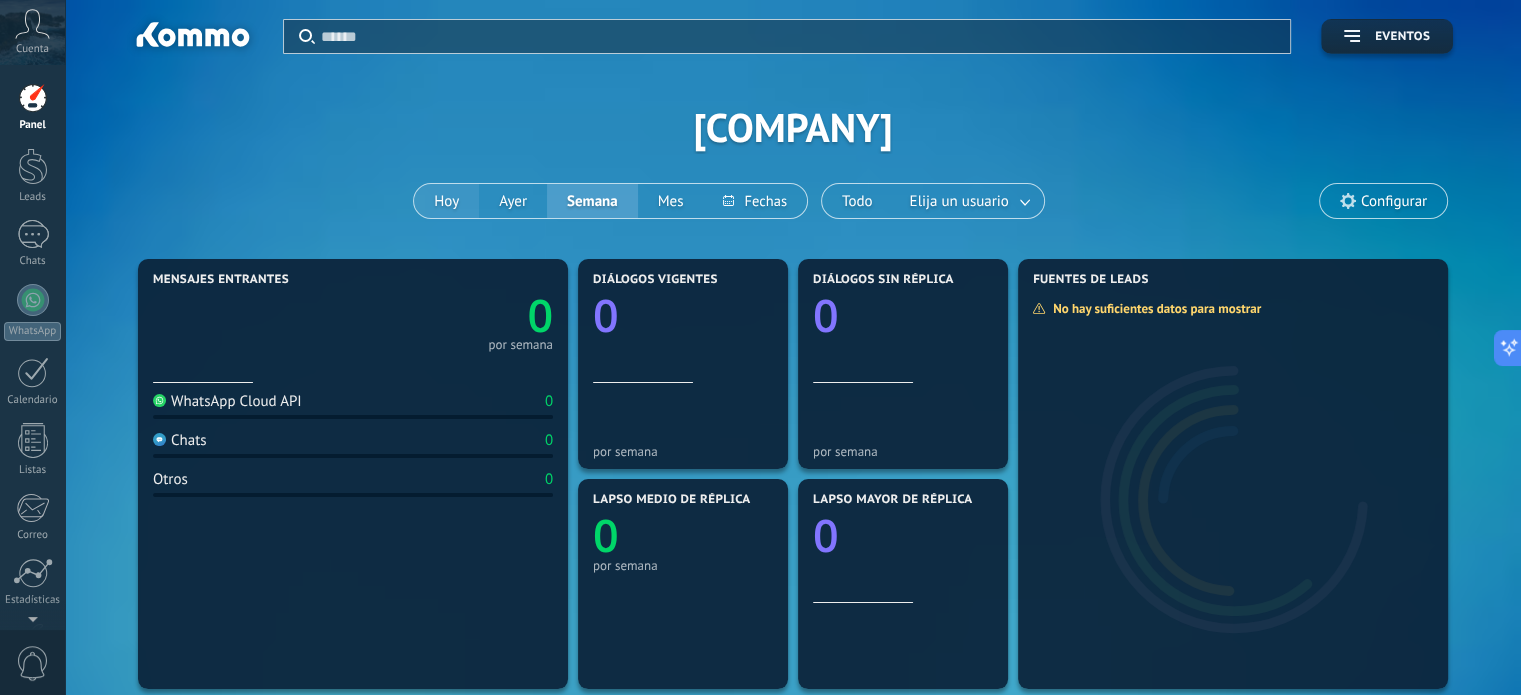 click on "Hoy" at bounding box center [446, 201] 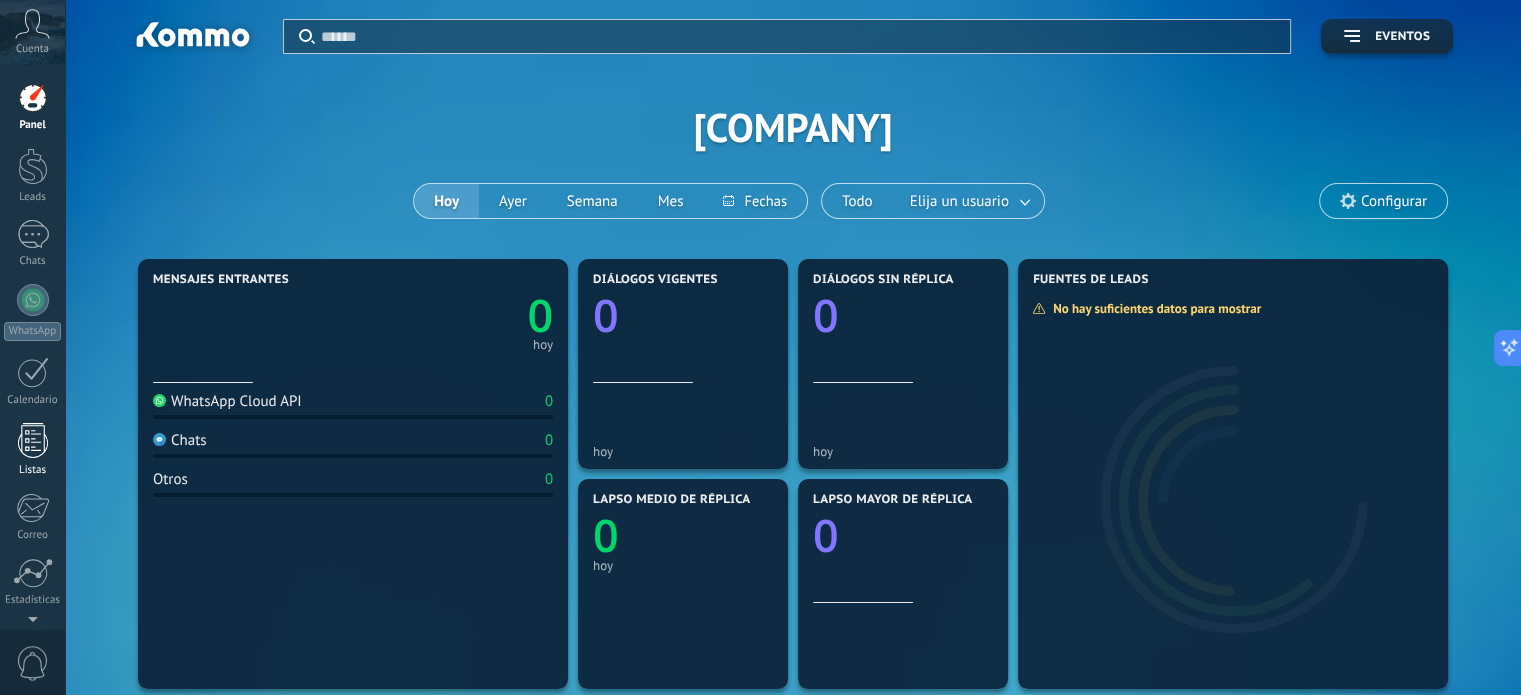 click at bounding box center (33, 440) 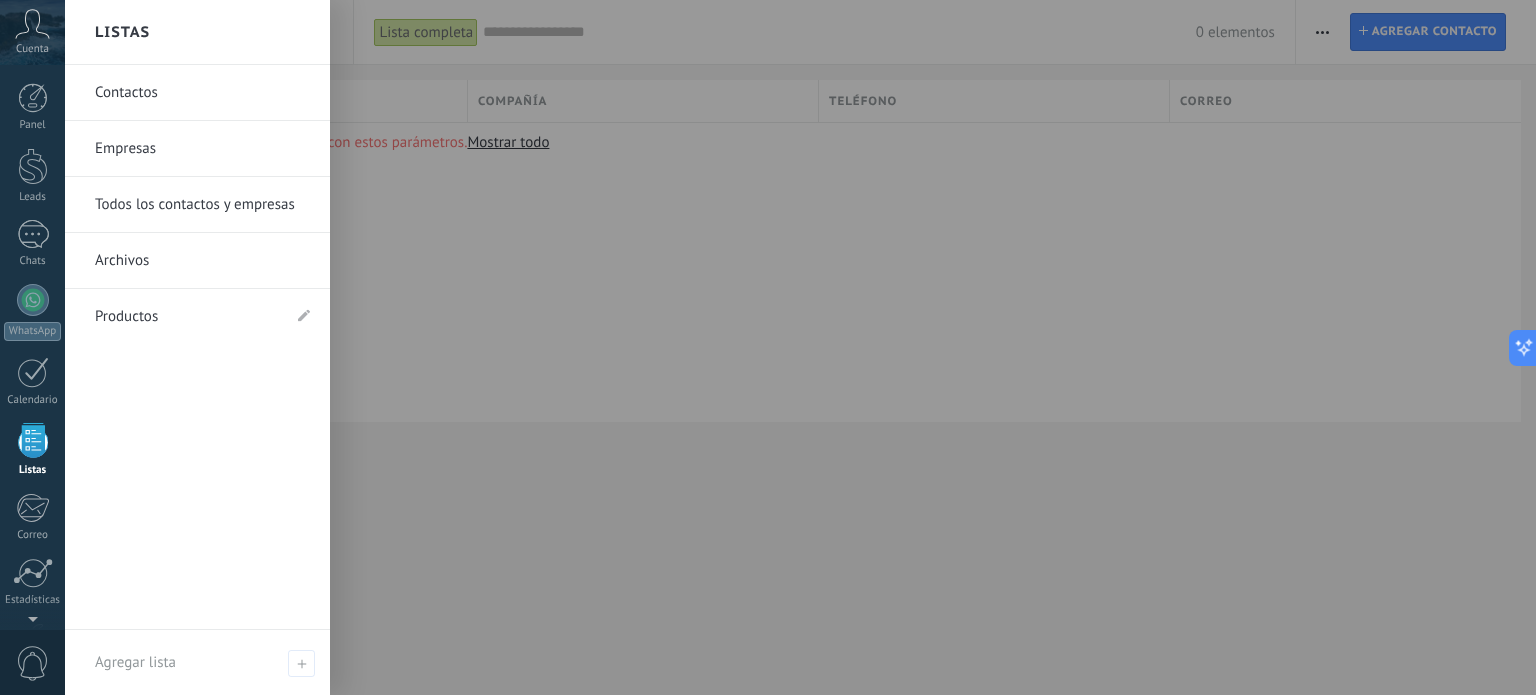click on "Contactos" at bounding box center (202, 93) 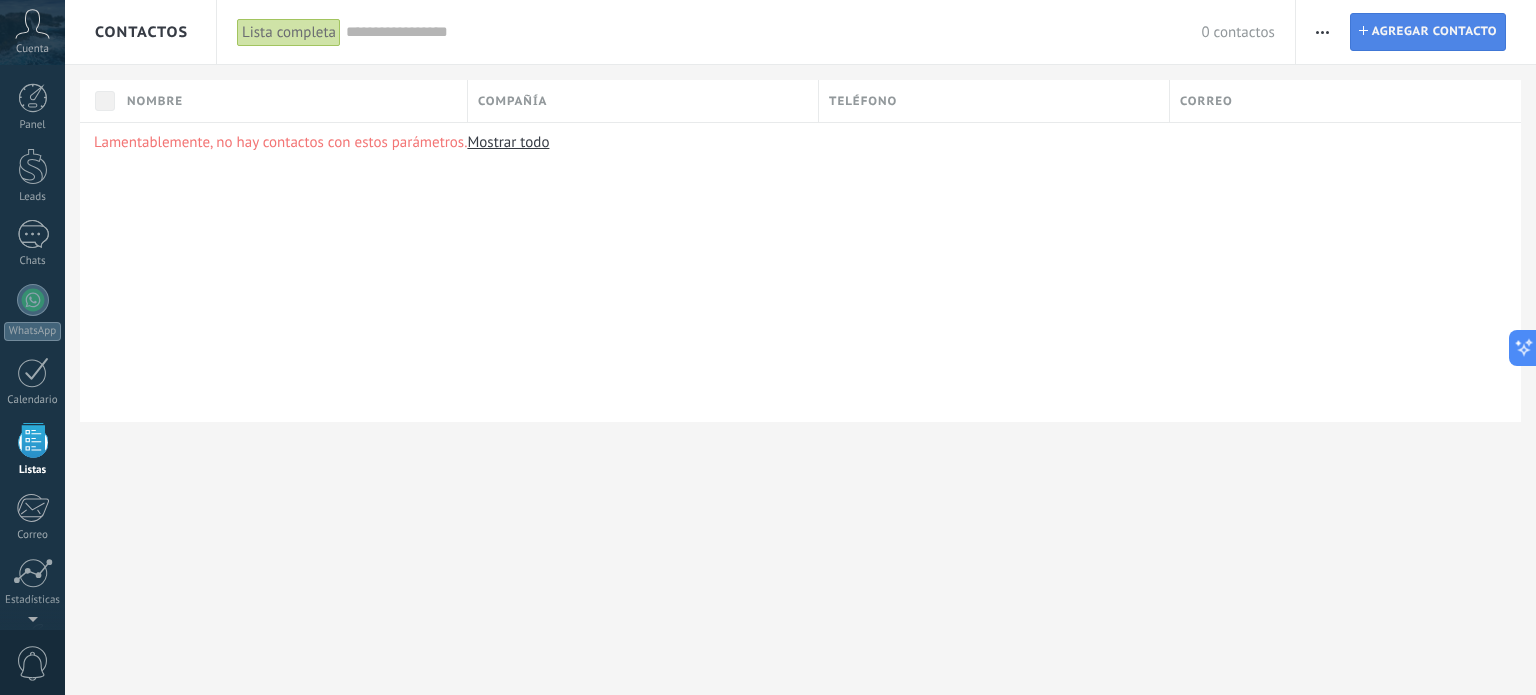 click on "Agregar contacto" at bounding box center [1434, 32] 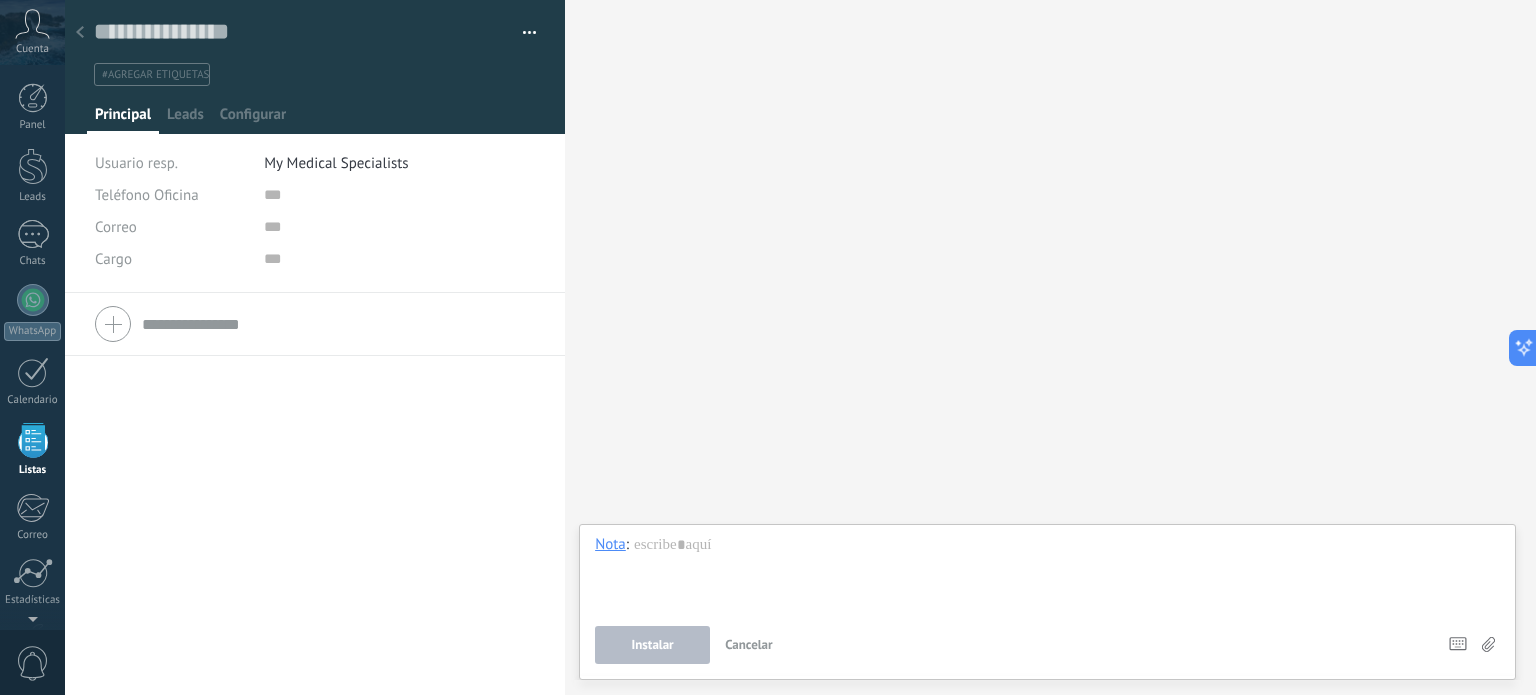 click on "Cancelar" at bounding box center (749, 644) 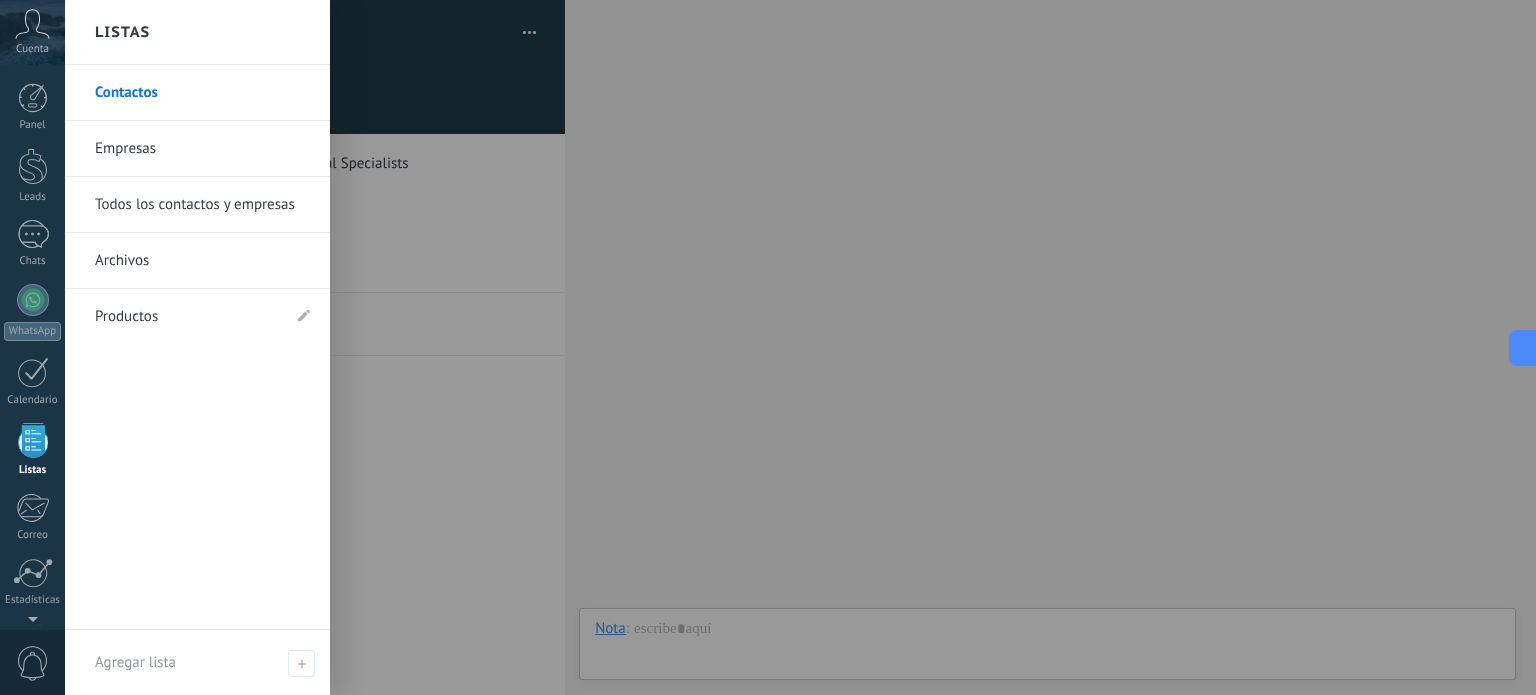 click on "Todos los contactos y empresas" at bounding box center (202, 205) 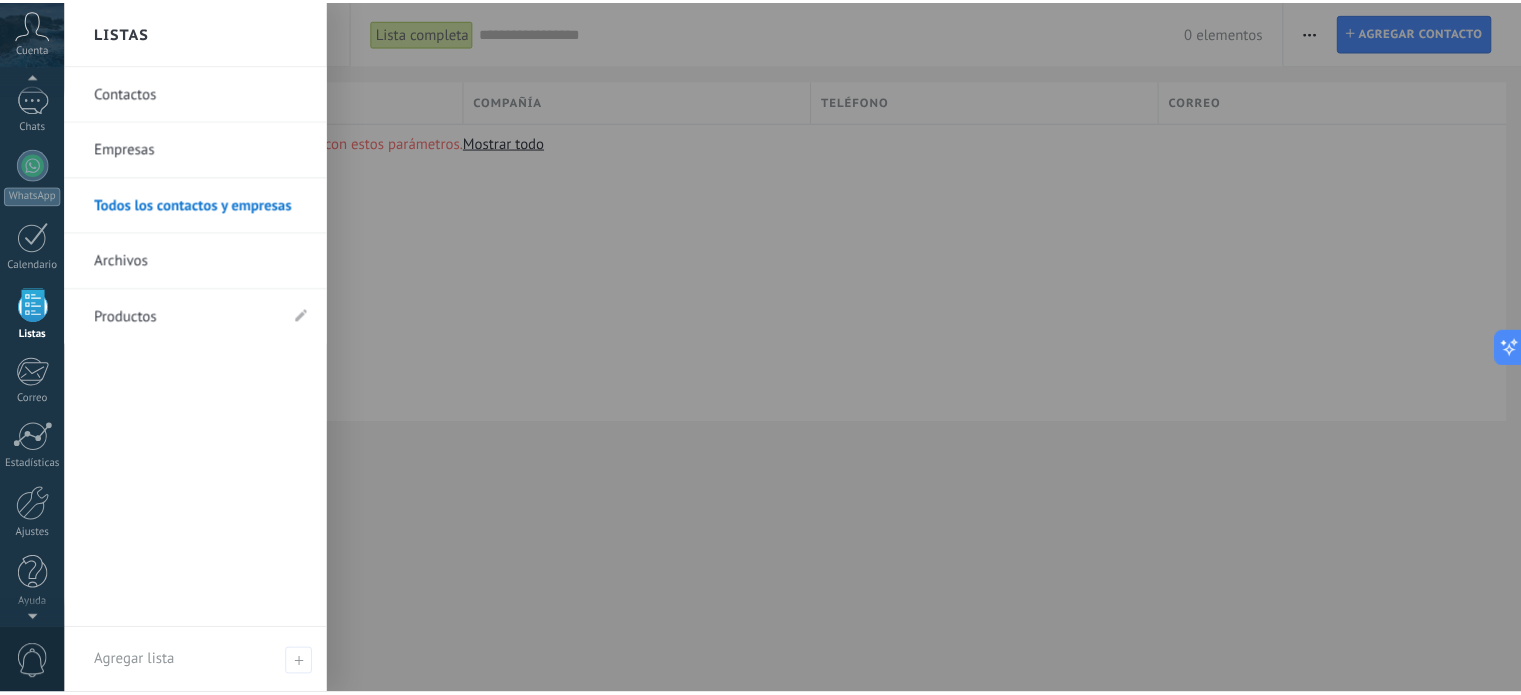 scroll, scrollTop: 0, scrollLeft: 0, axis: both 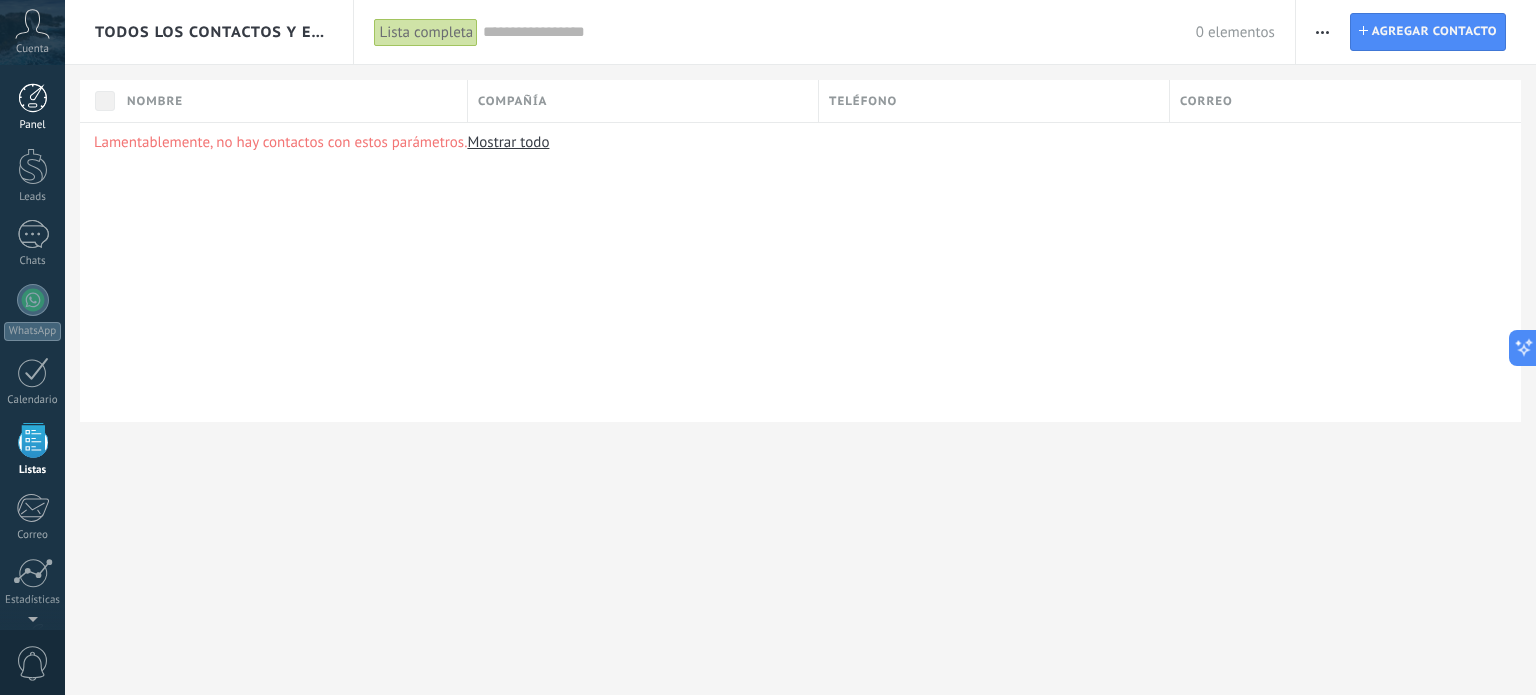 click at bounding box center [33, 98] 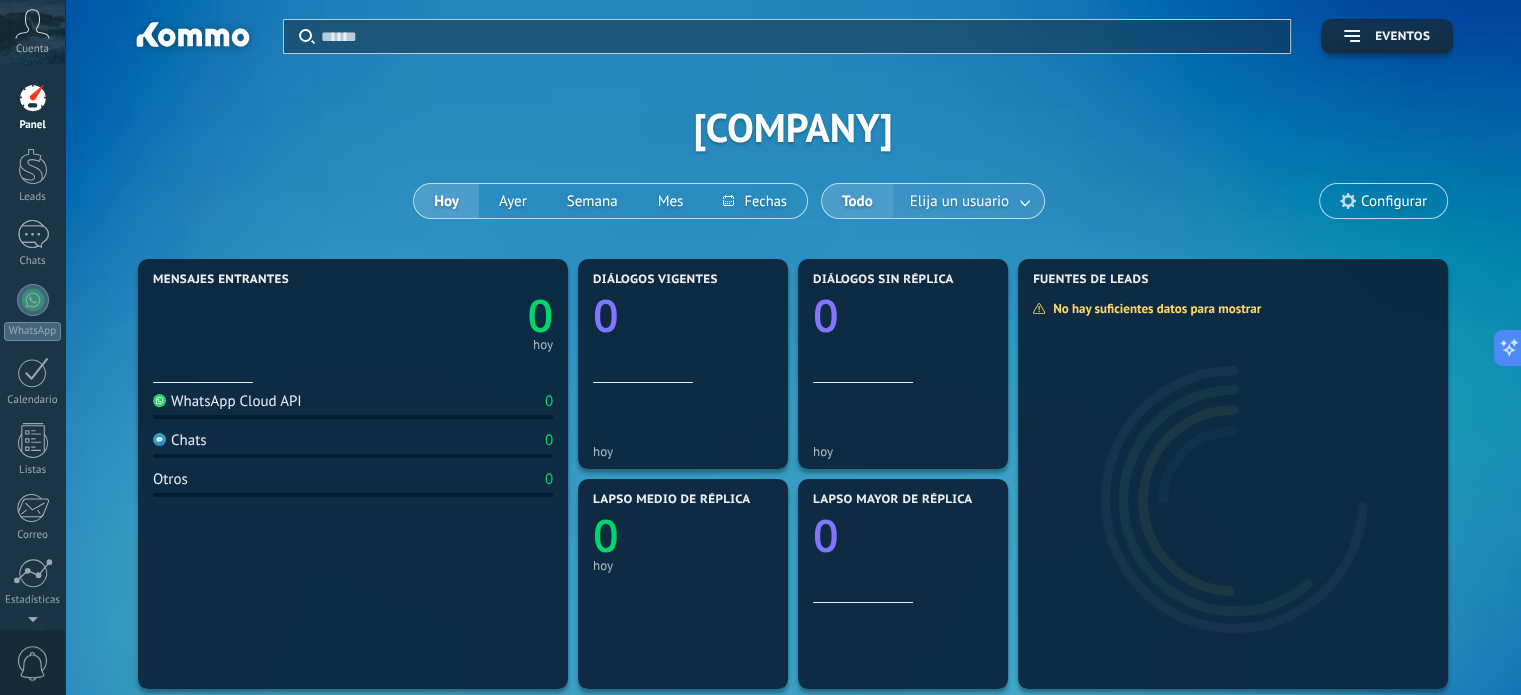 click at bounding box center (1026, 201) 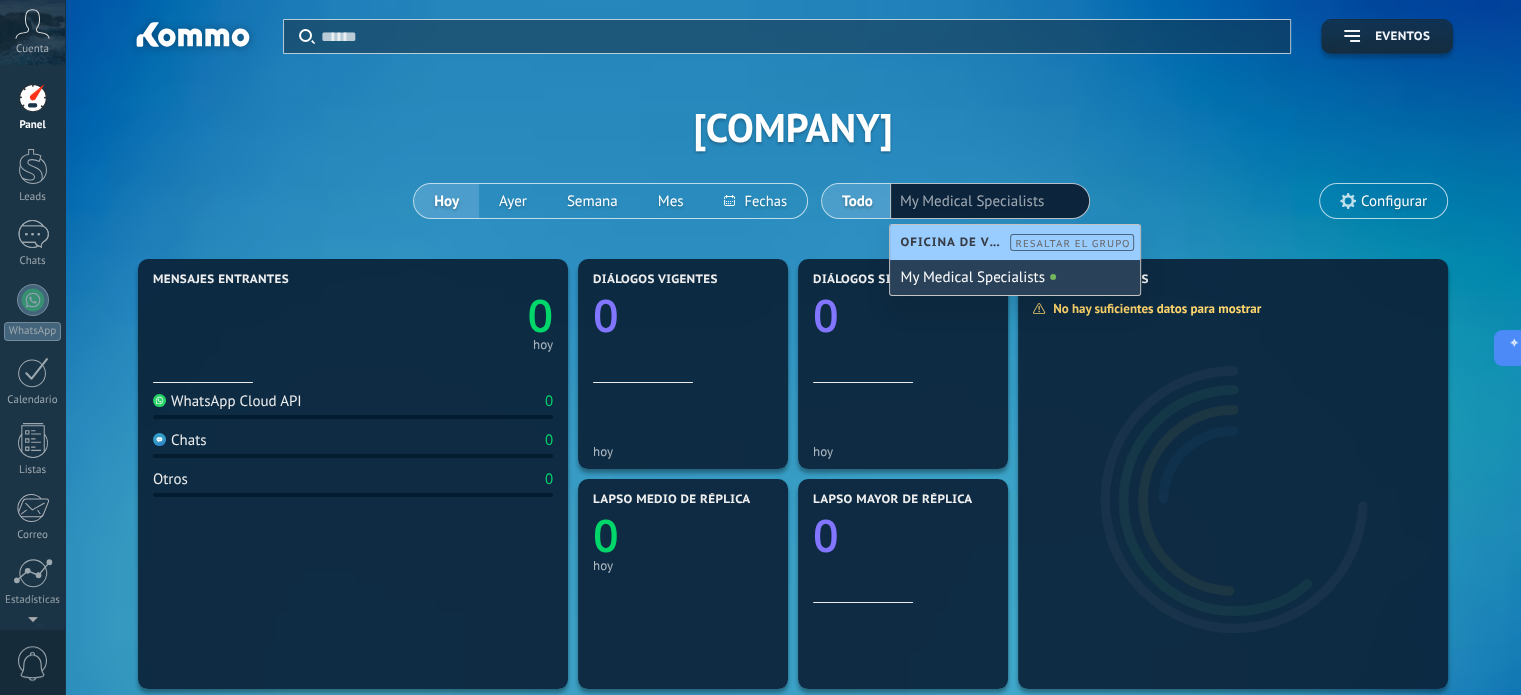 click on "My Medical Specialists" at bounding box center [1015, 277] 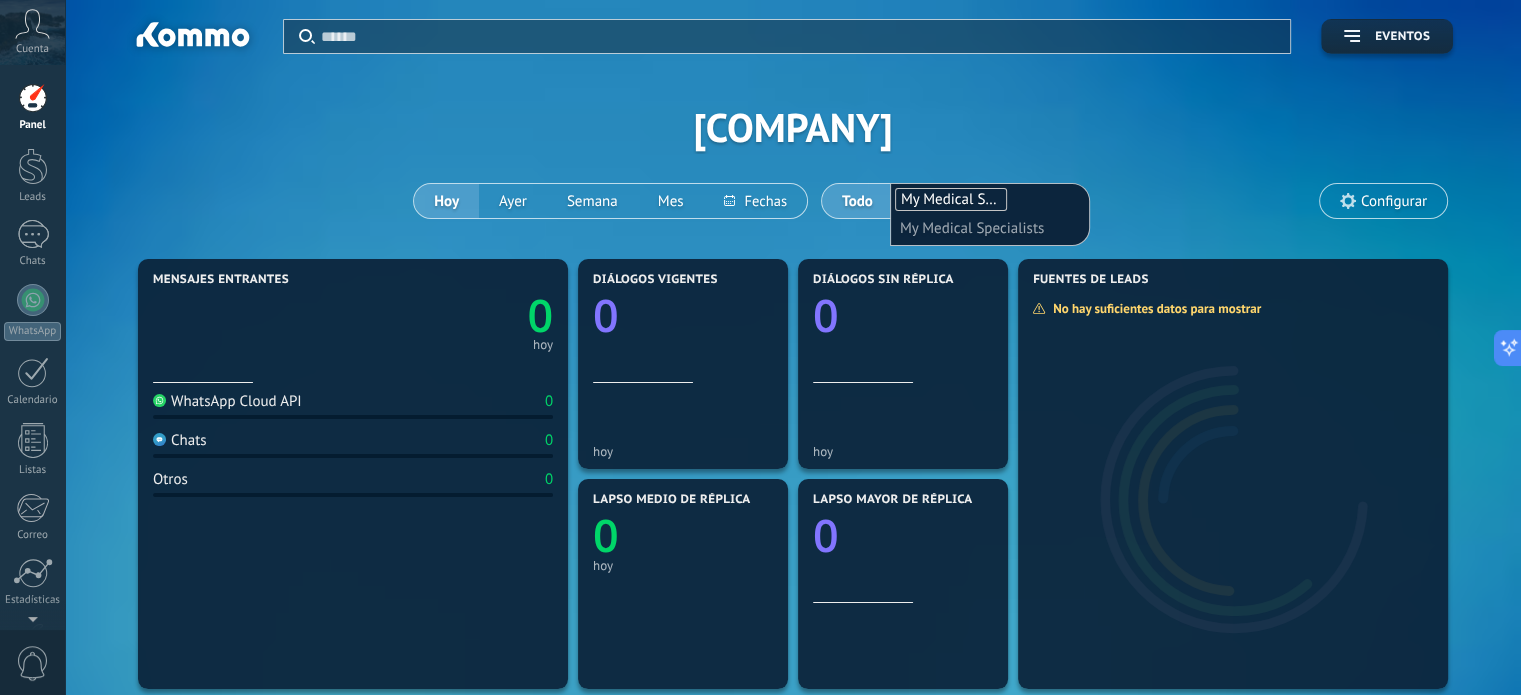click on "Aplicar Eventos mymedicalspecialist Hoy Ayer Semana Mes Todo Elija un usuario My Medical Specialists My Medical Specialists Configurar" at bounding box center [793, 127] 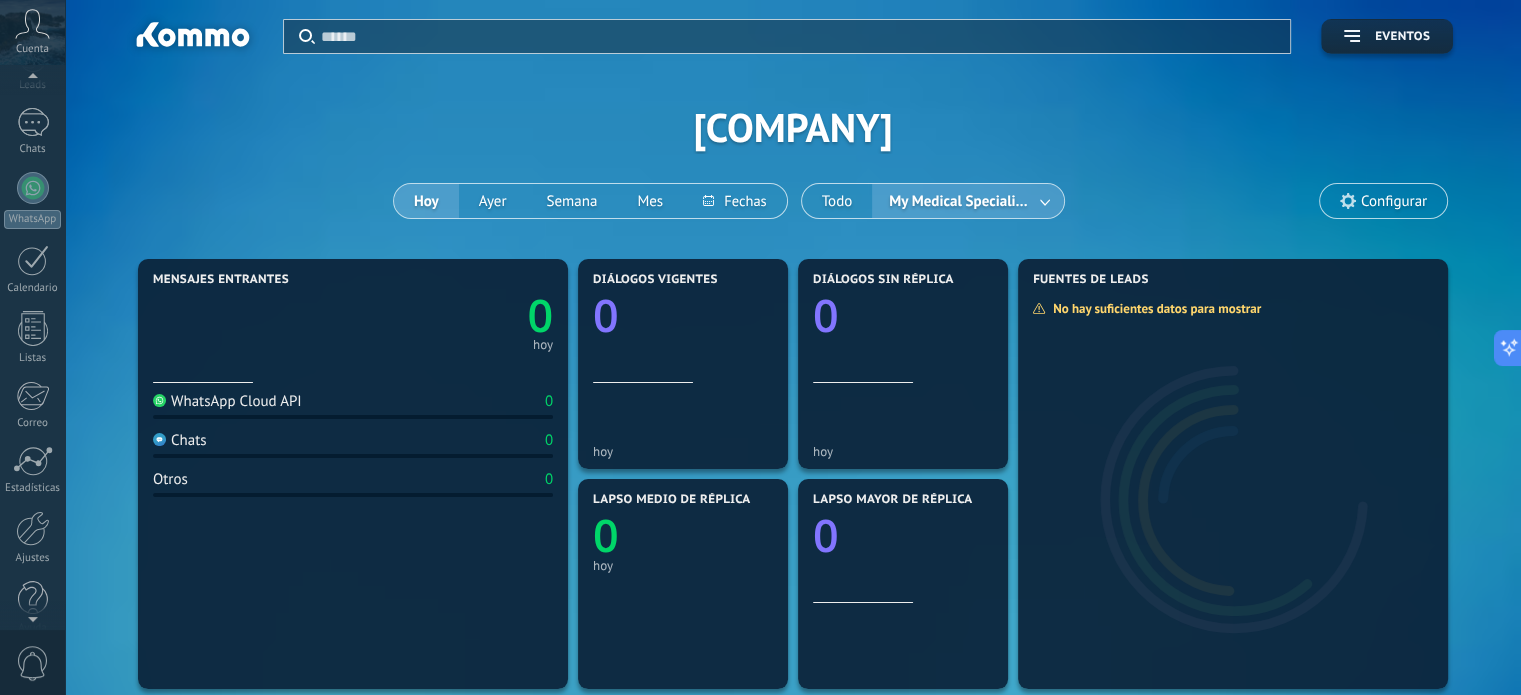 scroll, scrollTop: 136, scrollLeft: 0, axis: vertical 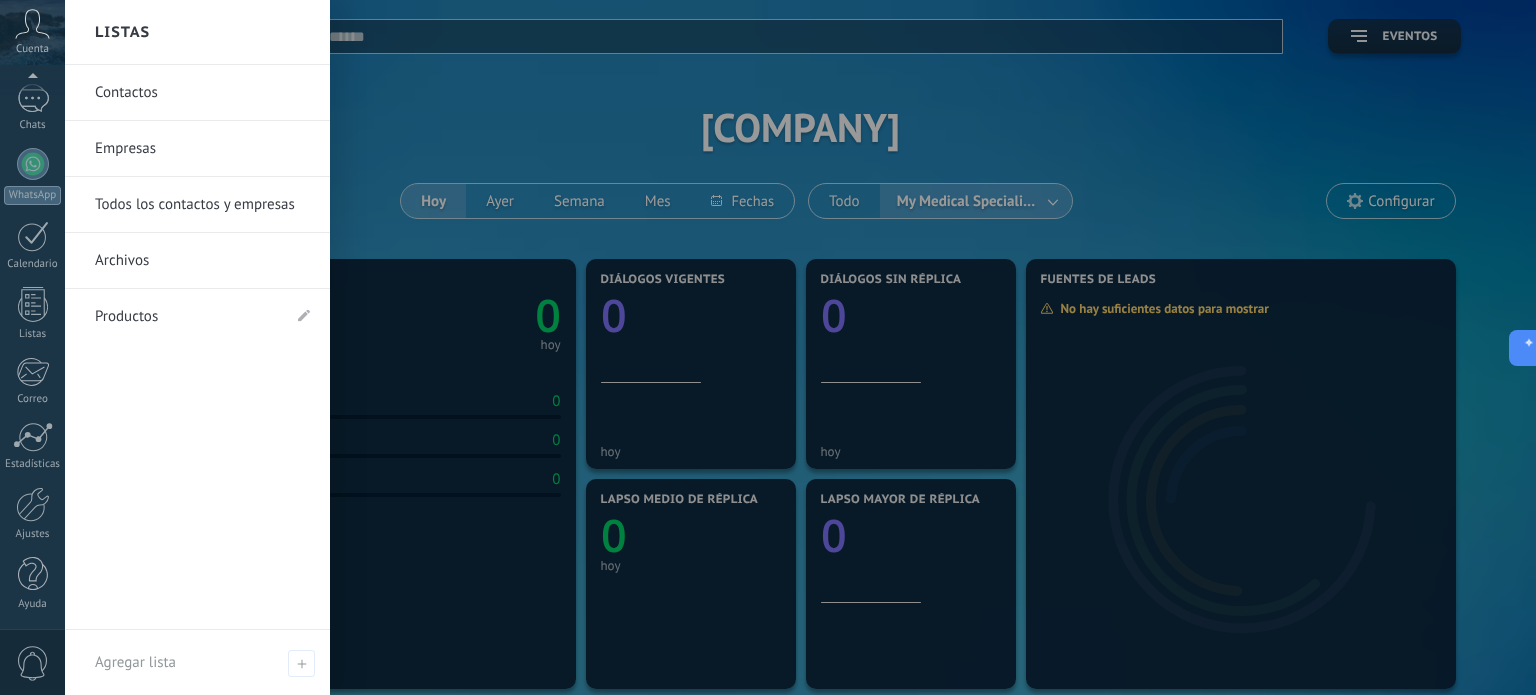 click on "Archivos" at bounding box center [202, 261] 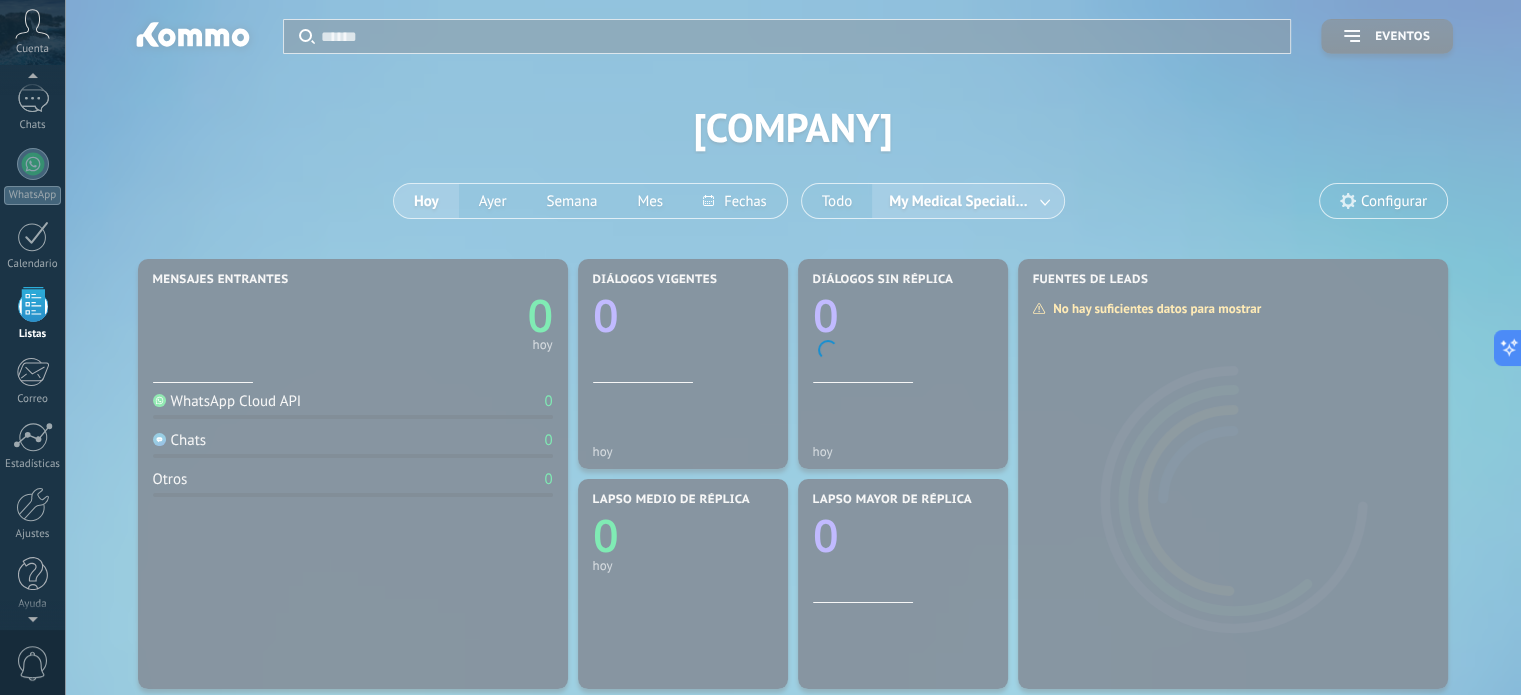 scroll, scrollTop: 123, scrollLeft: 0, axis: vertical 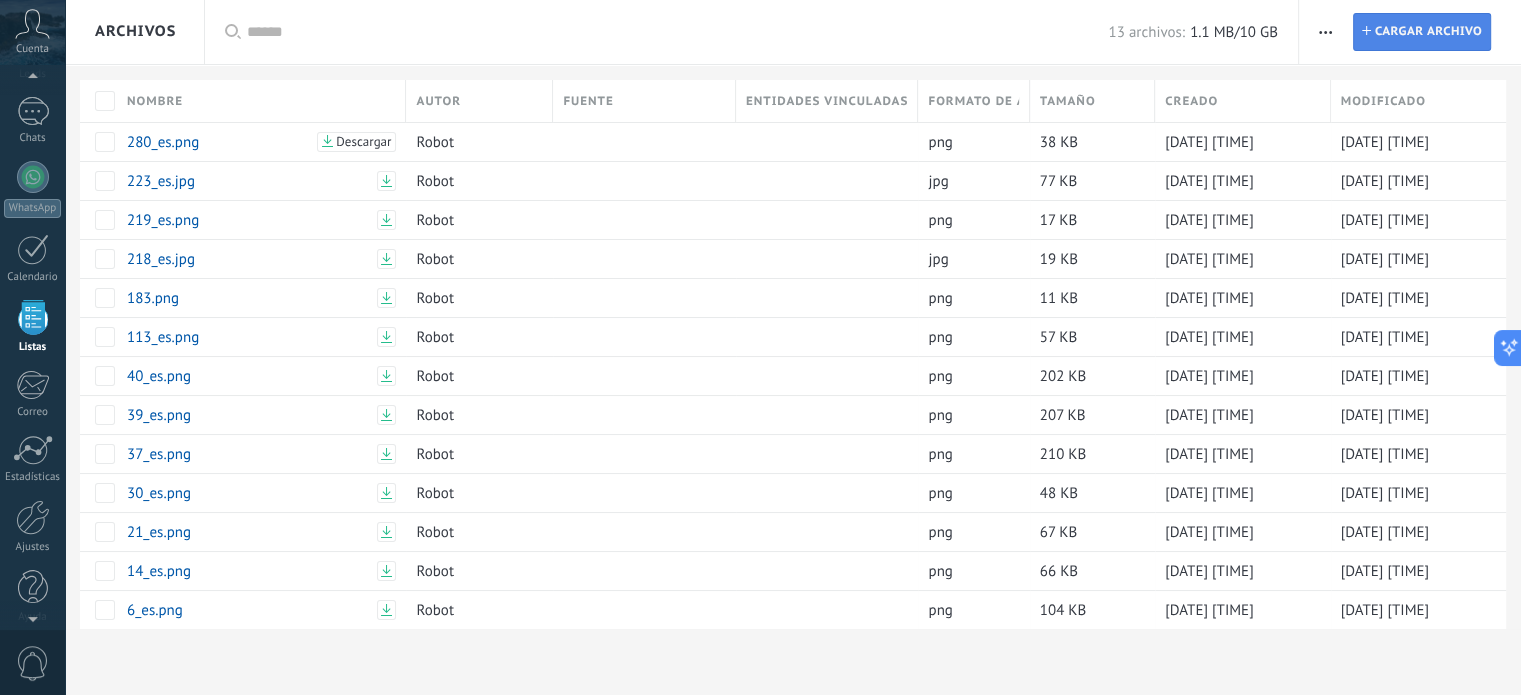 click on "Cargar archivo" at bounding box center (1428, 32) 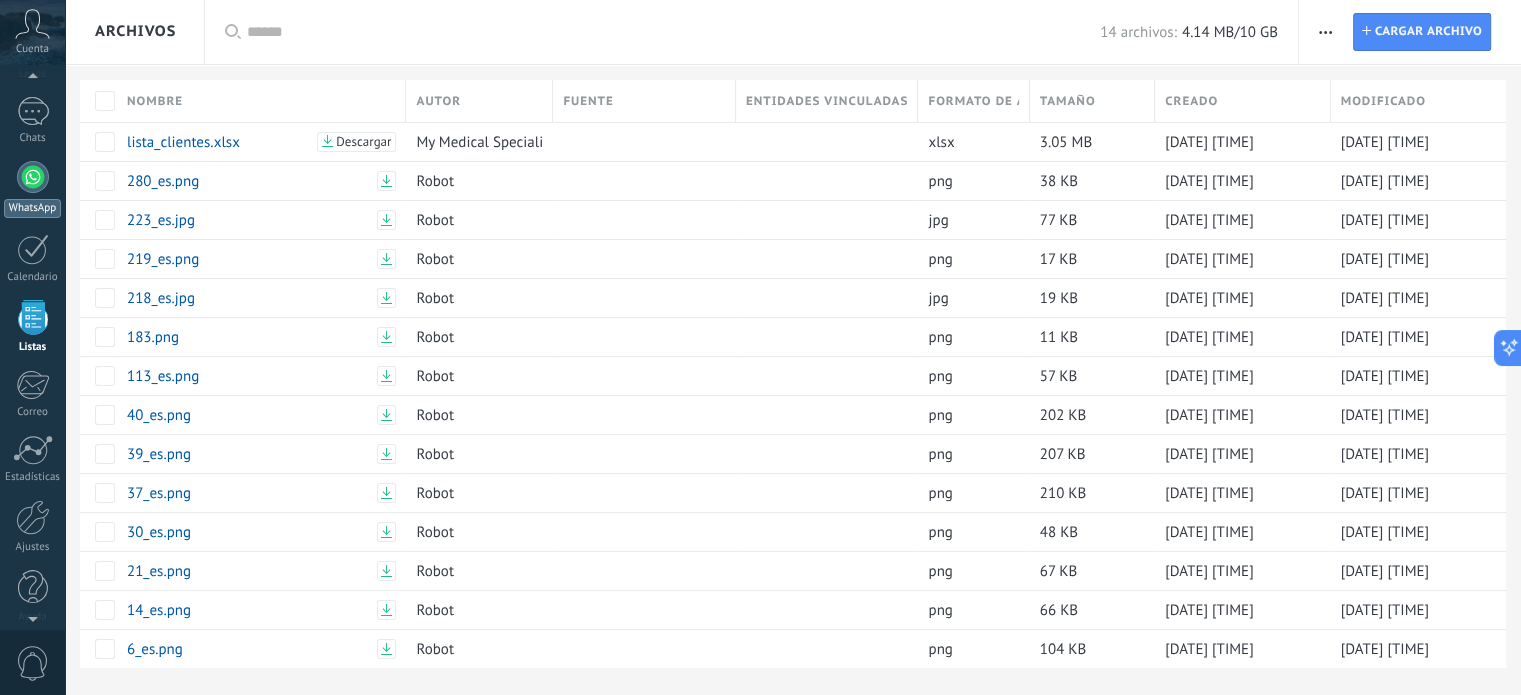 click on "WhatsApp" at bounding box center [32, 189] 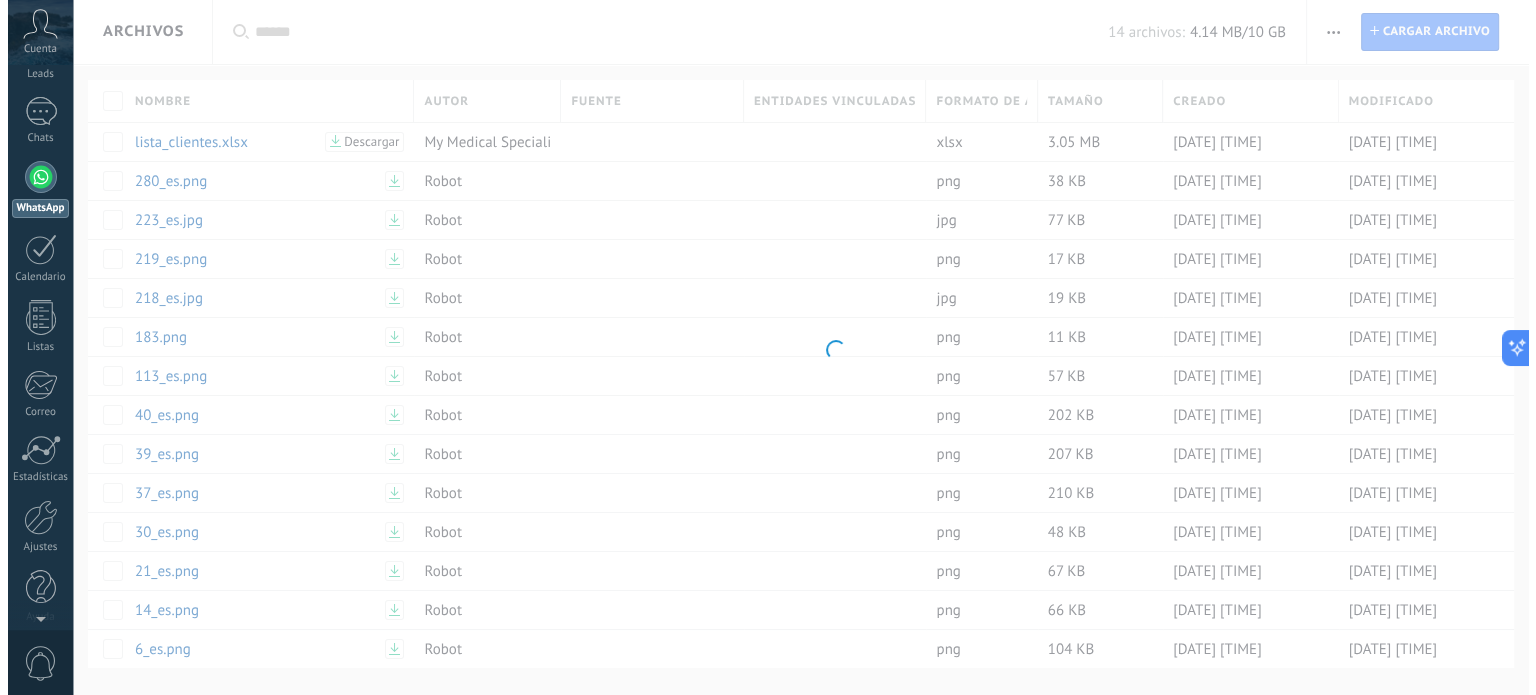 scroll, scrollTop: 0, scrollLeft: 0, axis: both 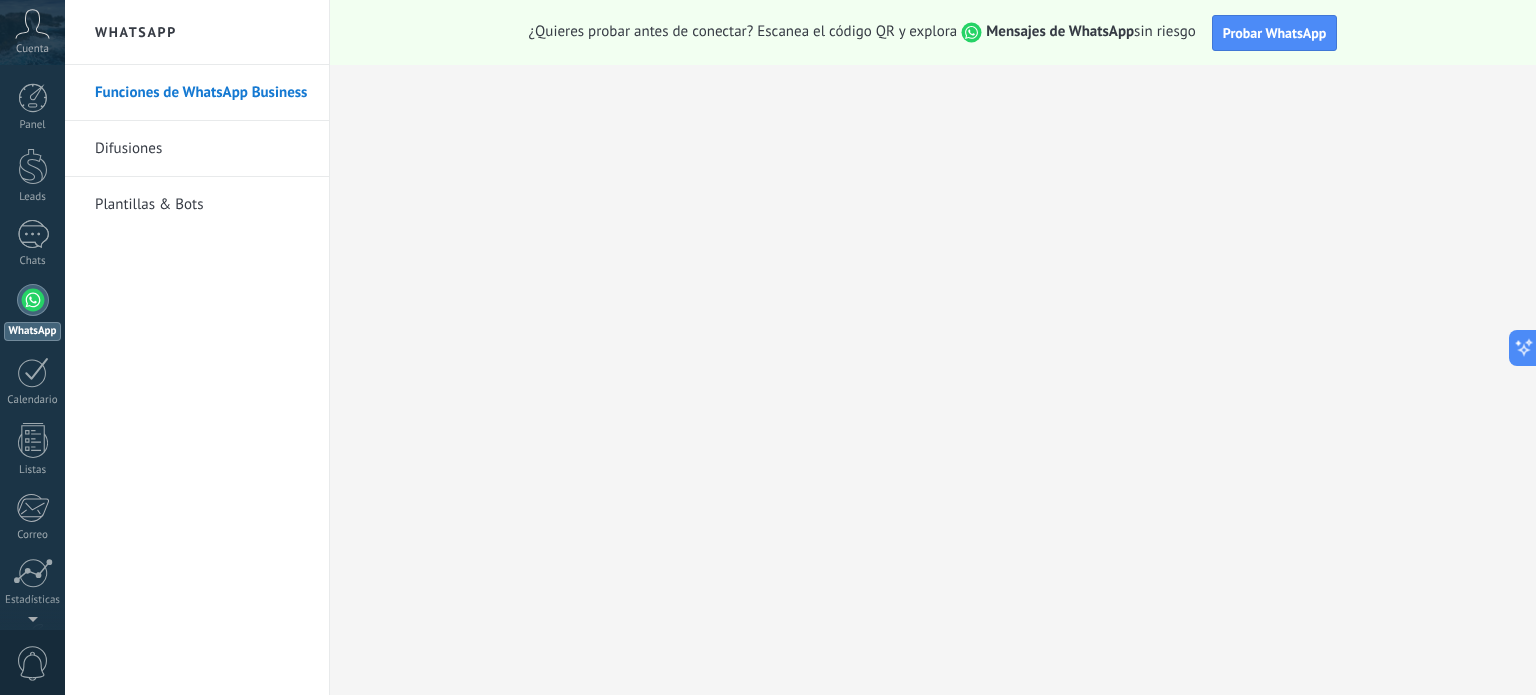 click on "Difusiones" at bounding box center (202, 149) 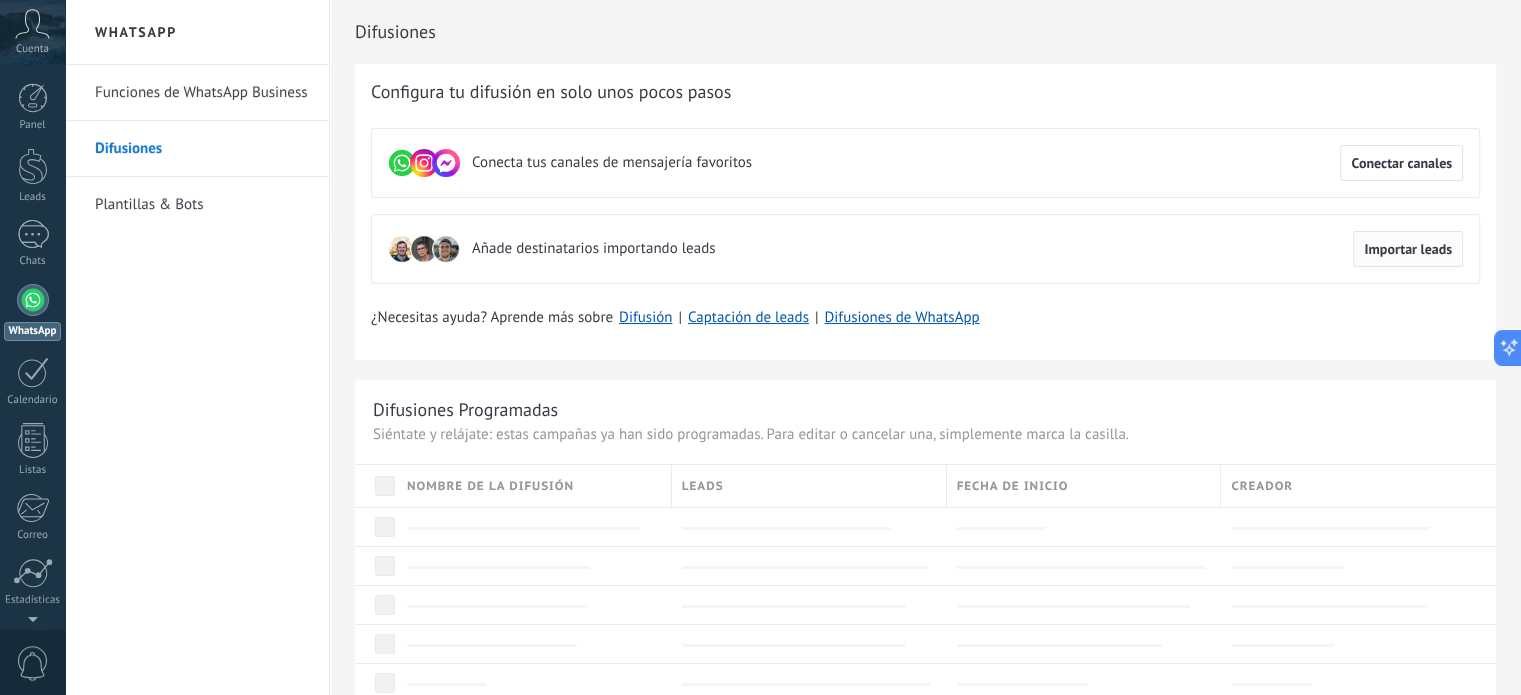 click on "Importar leads" at bounding box center [1401, 163] 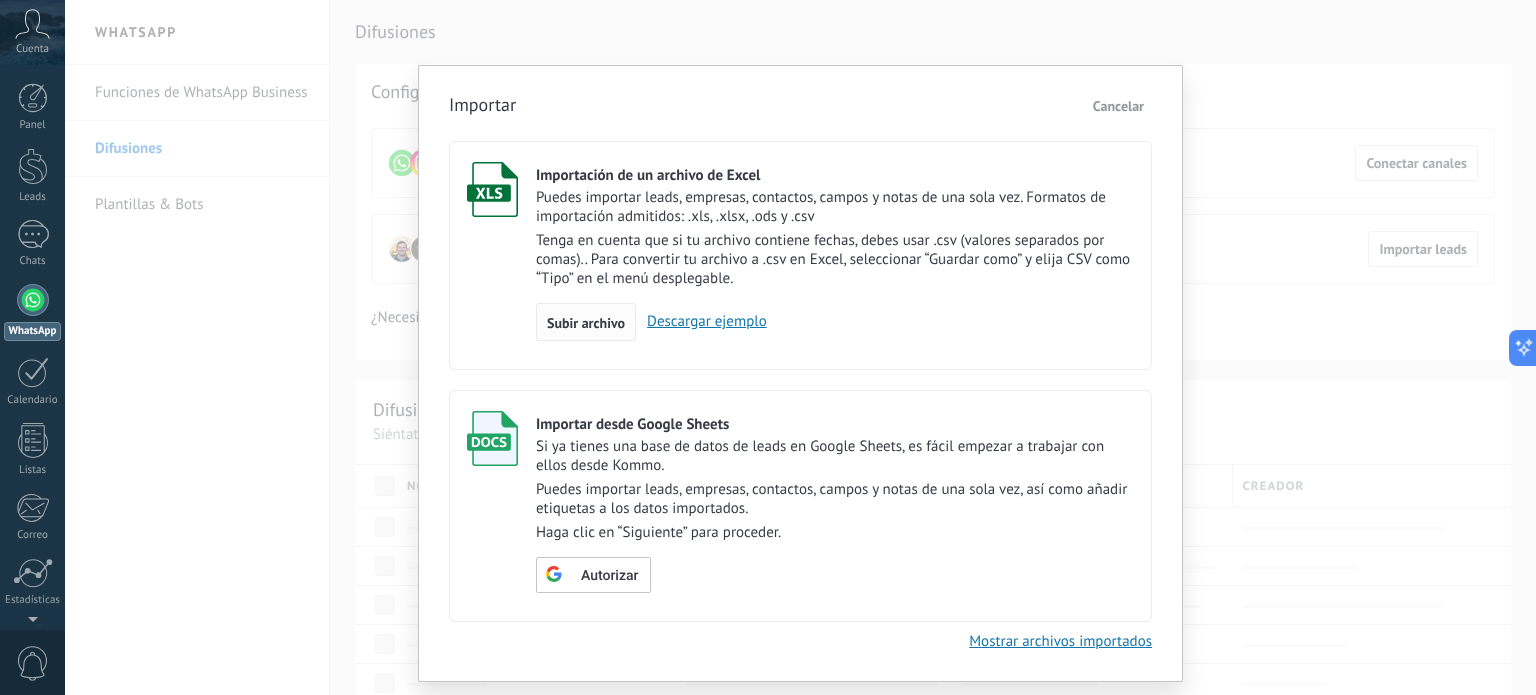 click on "Subir archivo" at bounding box center [586, 323] 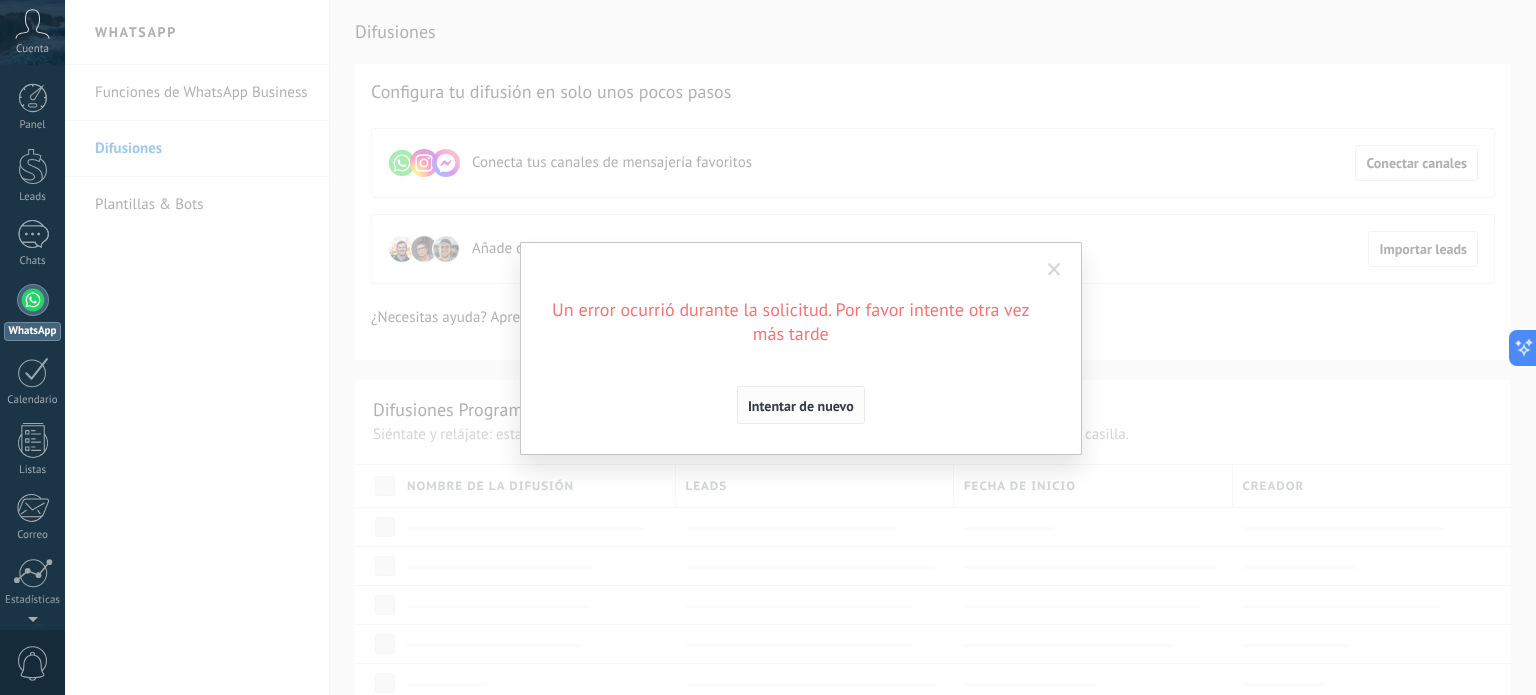 click on "Intentar de nuevo" at bounding box center (801, 406) 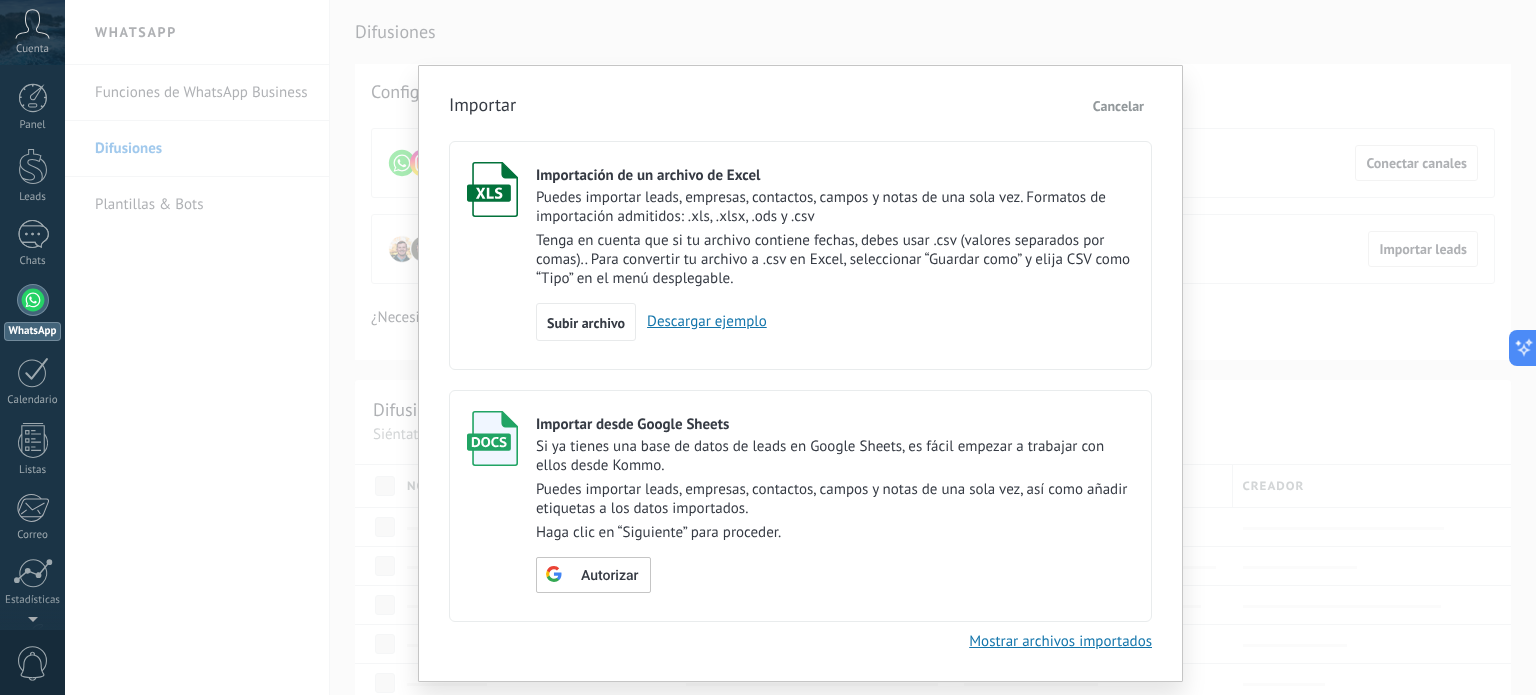 click on "Descargar ejemplo" at bounding box center [701, 321] 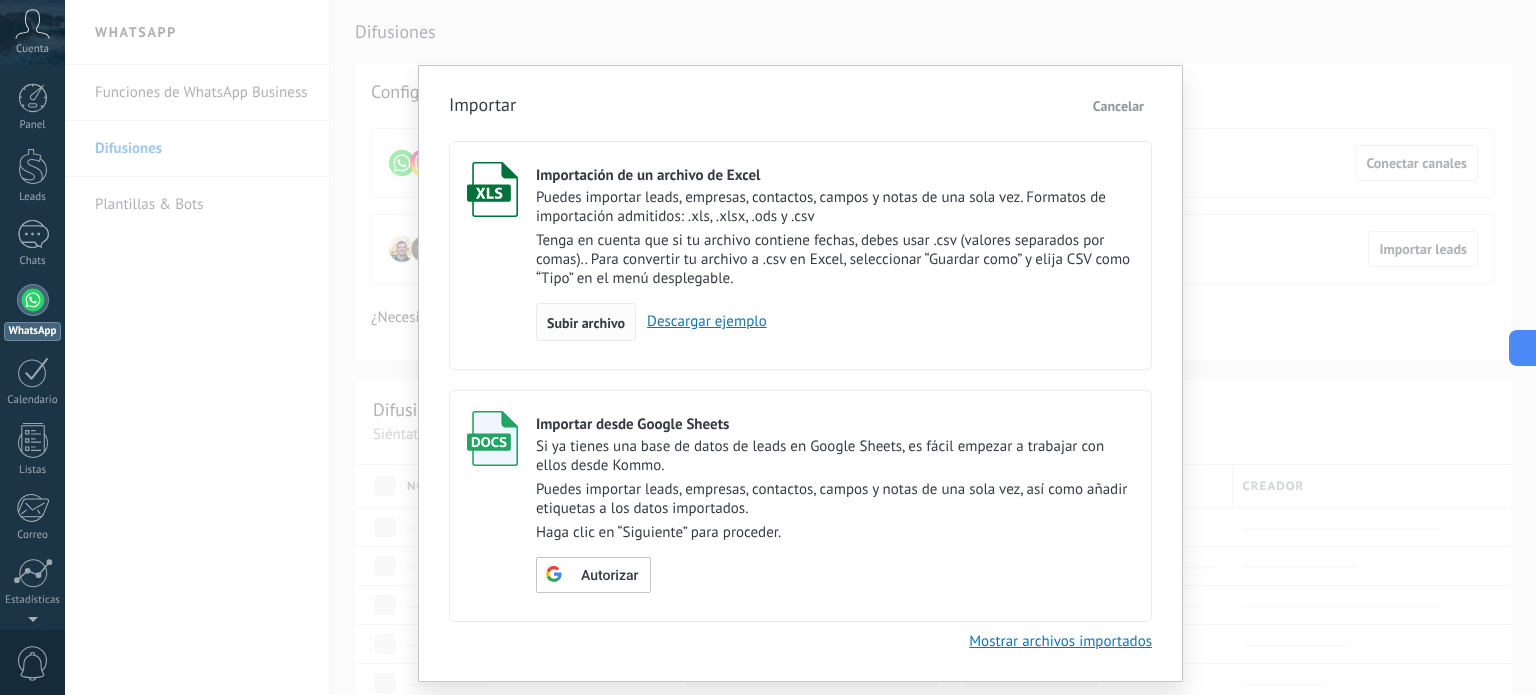 click on "Subir archivo" at bounding box center [586, 323] 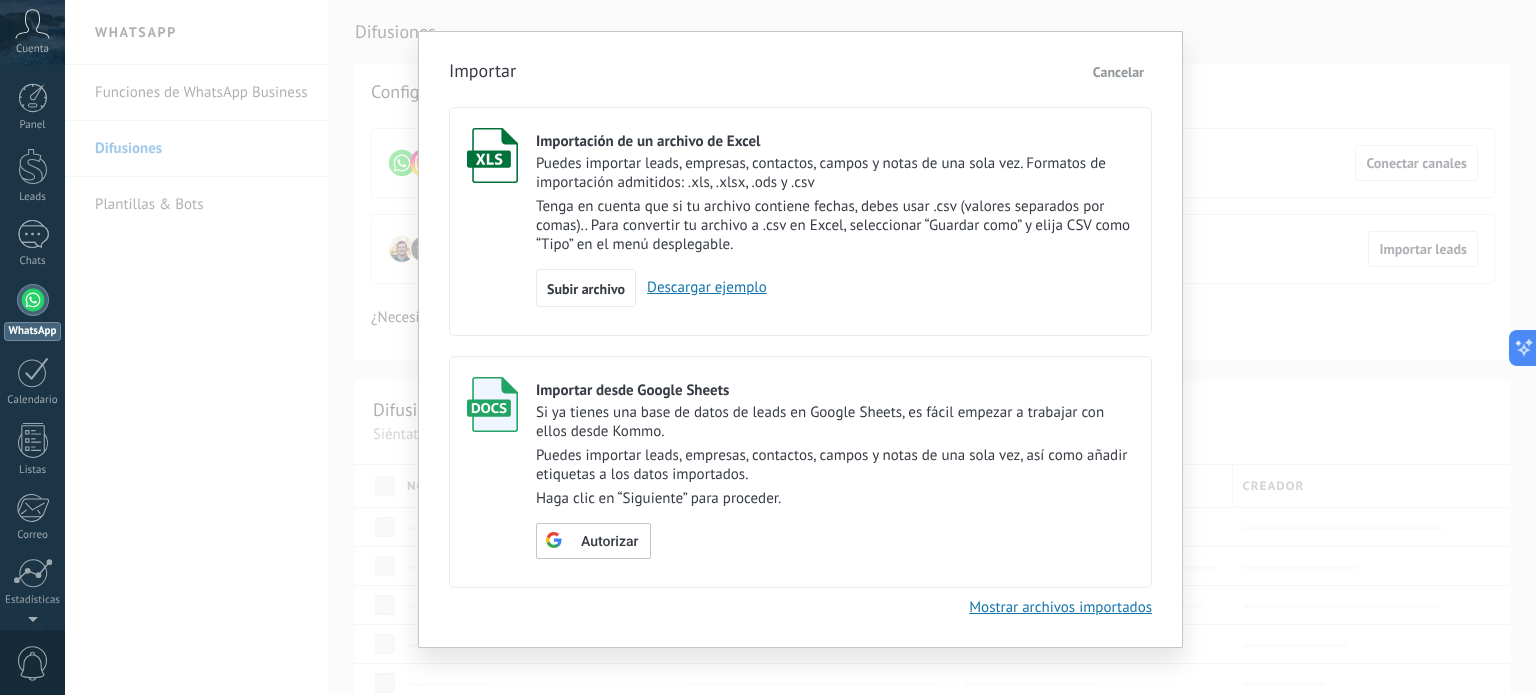 scroll, scrollTop: 52, scrollLeft: 0, axis: vertical 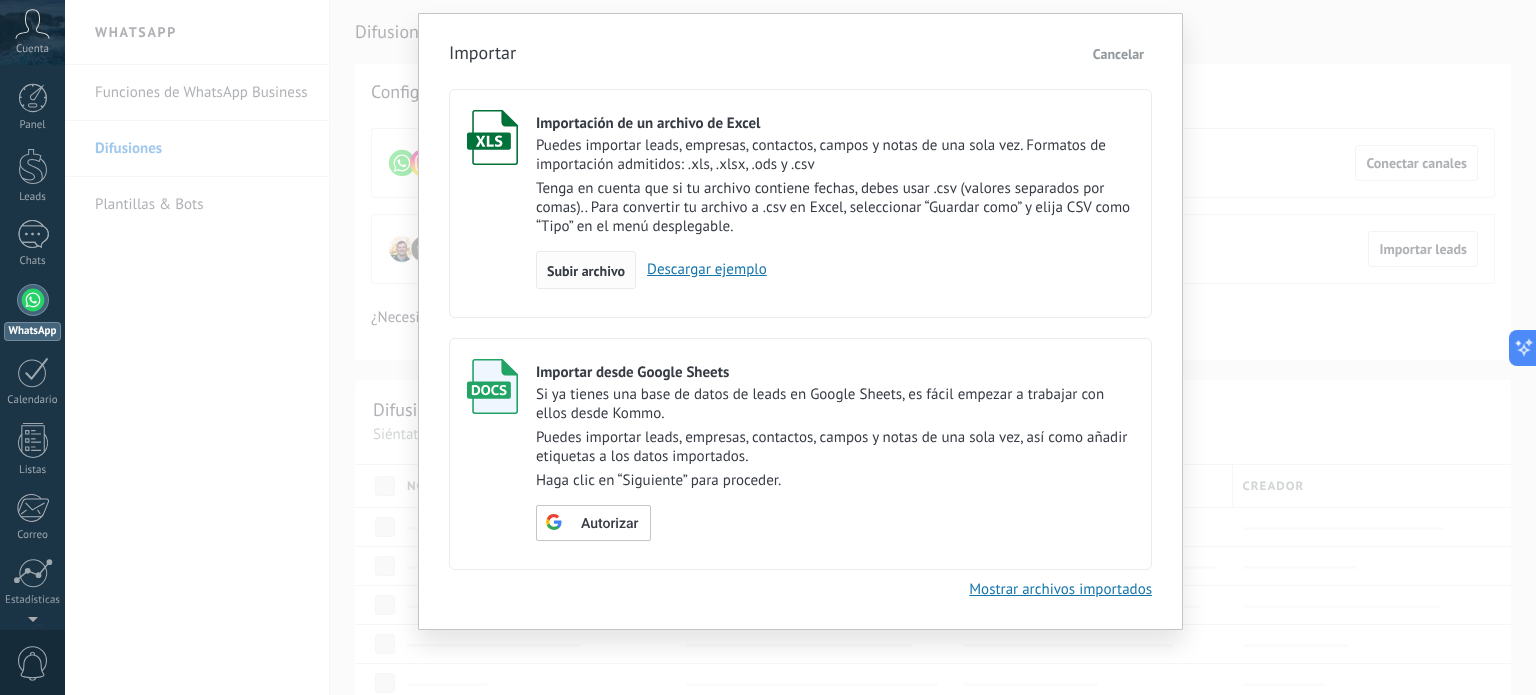 click on "Subir archivo" at bounding box center (586, 271) 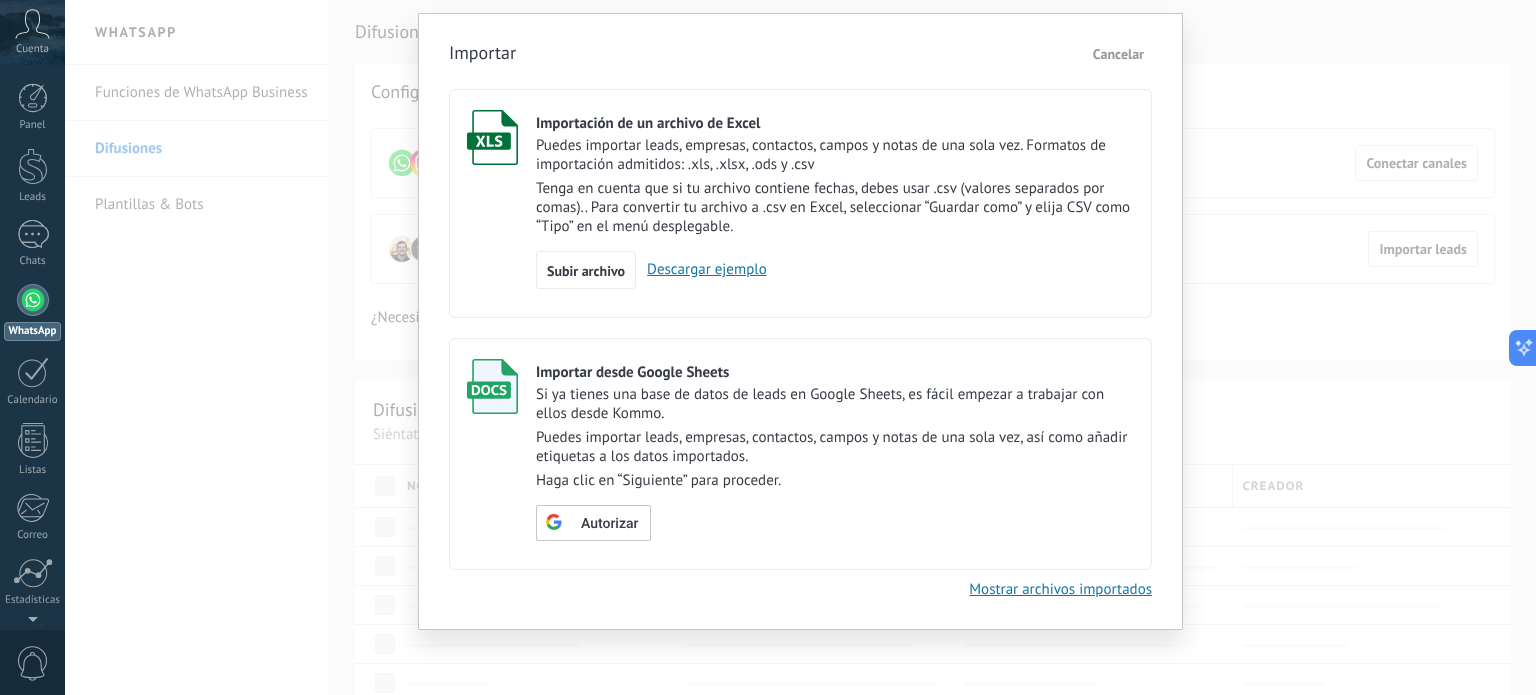 click on "Cancelar" at bounding box center [1118, 54] 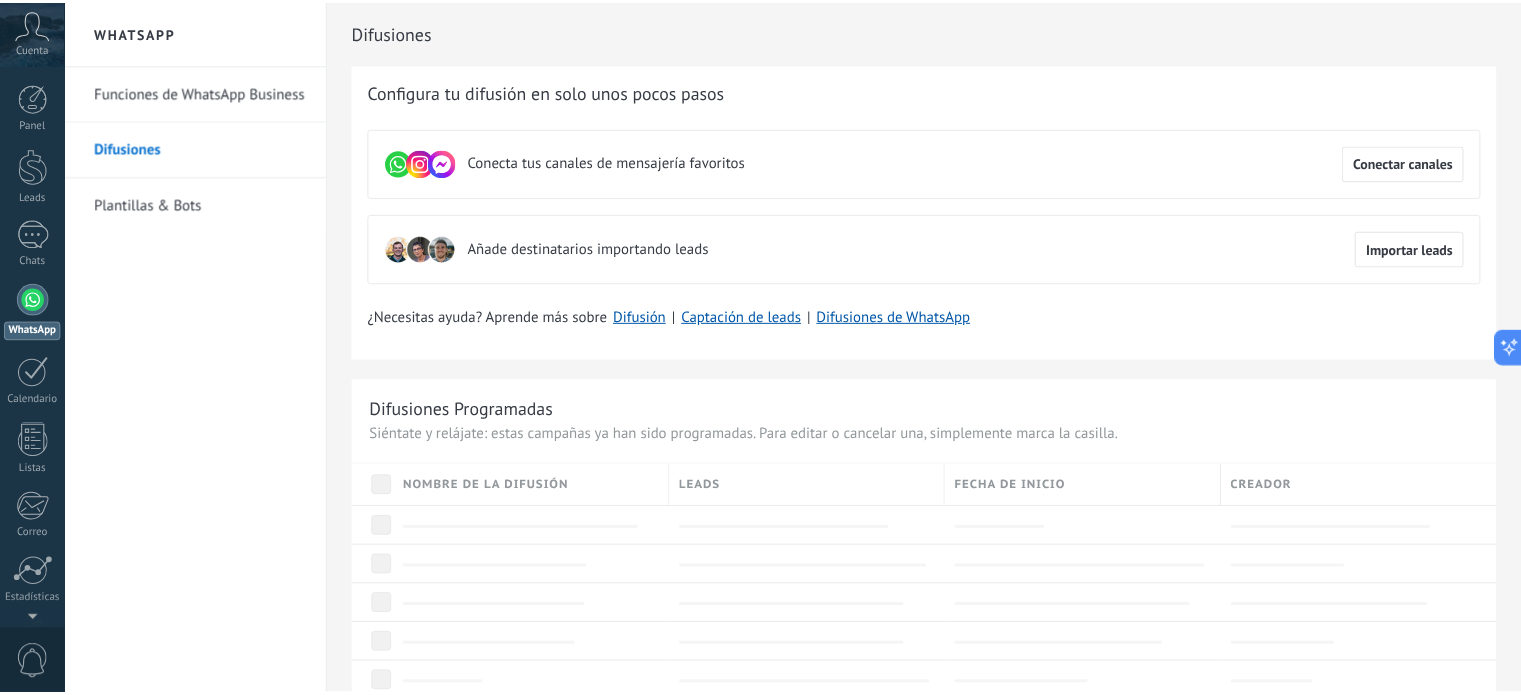 scroll, scrollTop: 0, scrollLeft: 0, axis: both 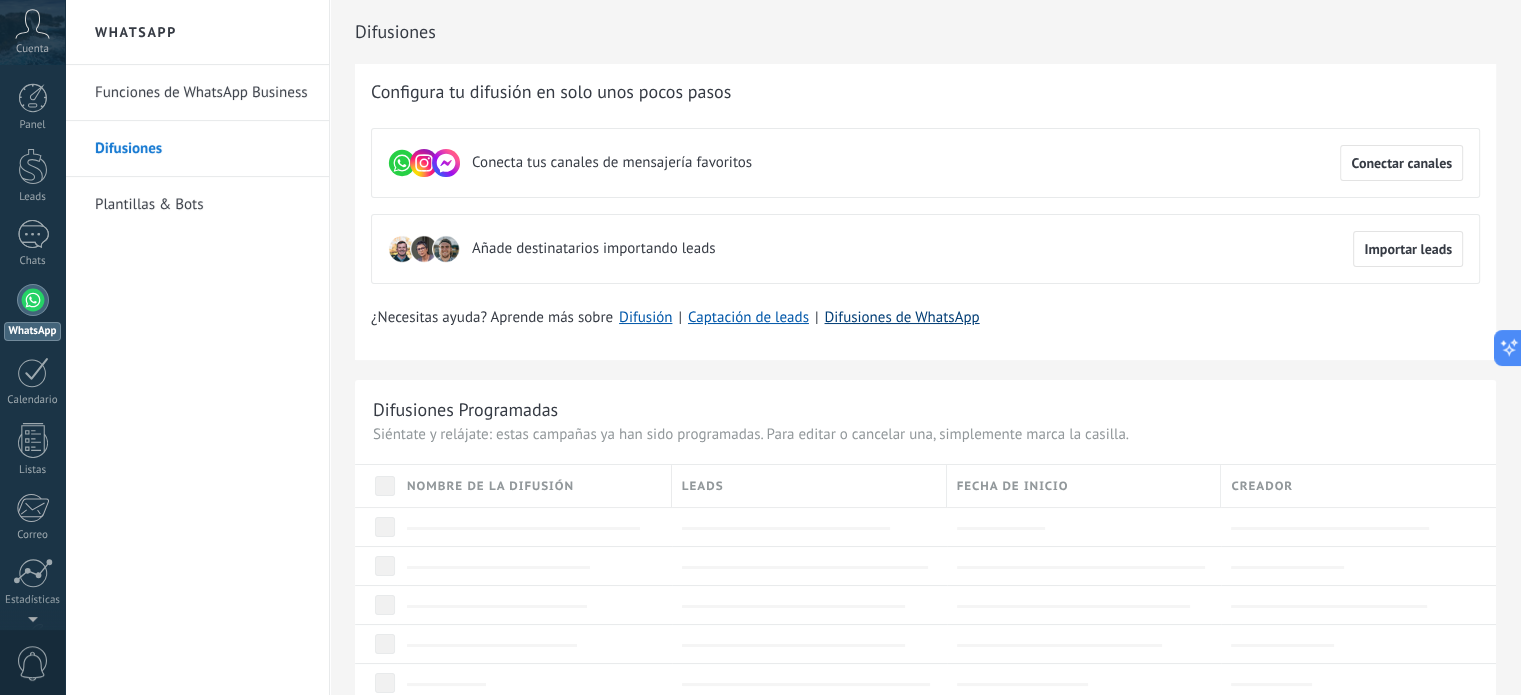 click on "Difusiones de WhatsApp" at bounding box center (901, 317) 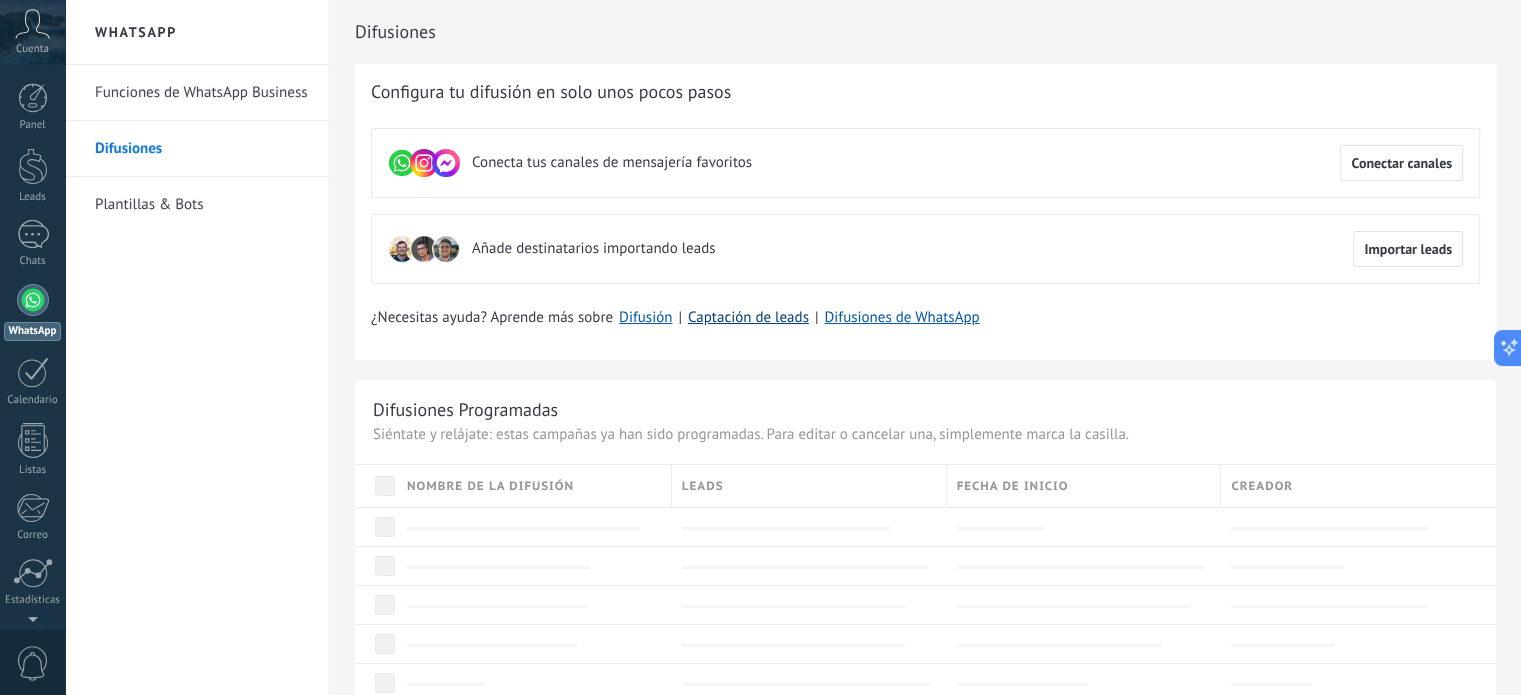 click on "Captación de leads" at bounding box center [748, 317] 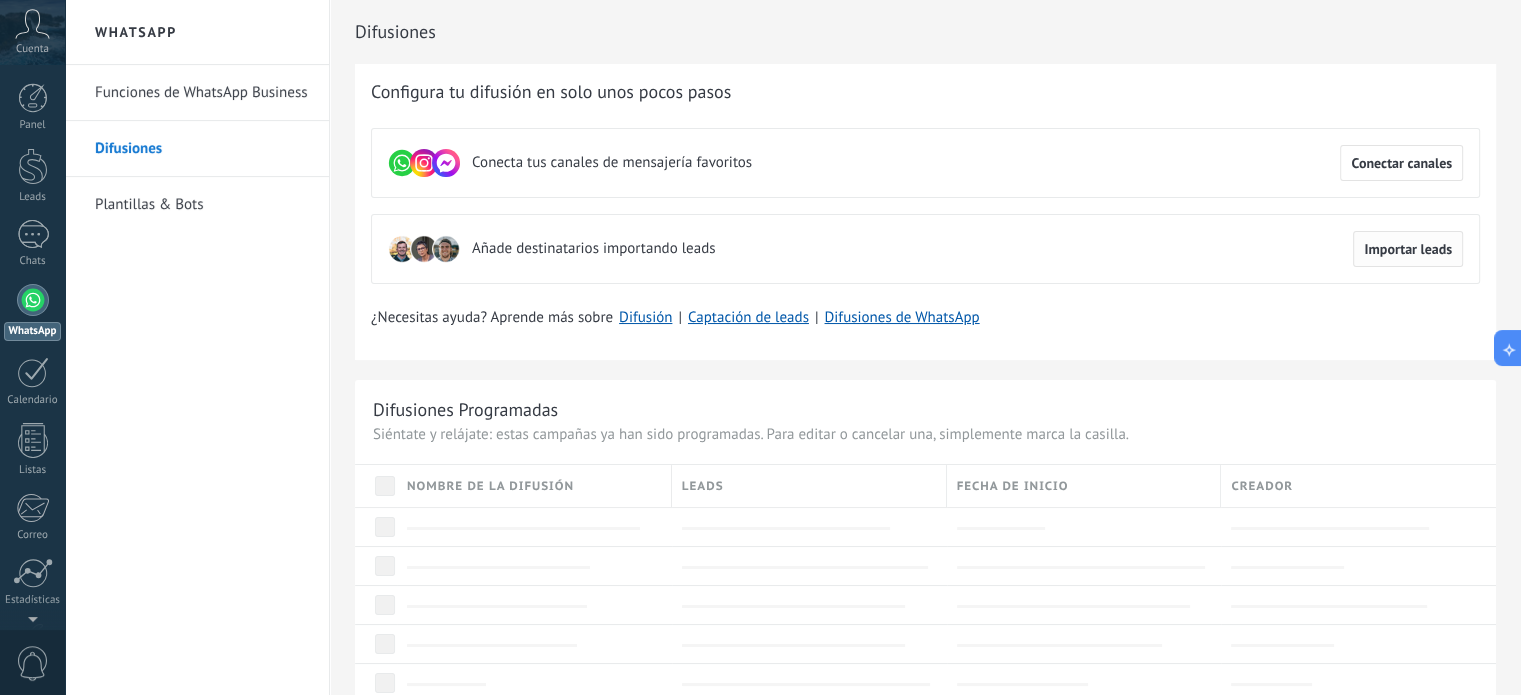 click on "Importar leads" at bounding box center [1401, 163] 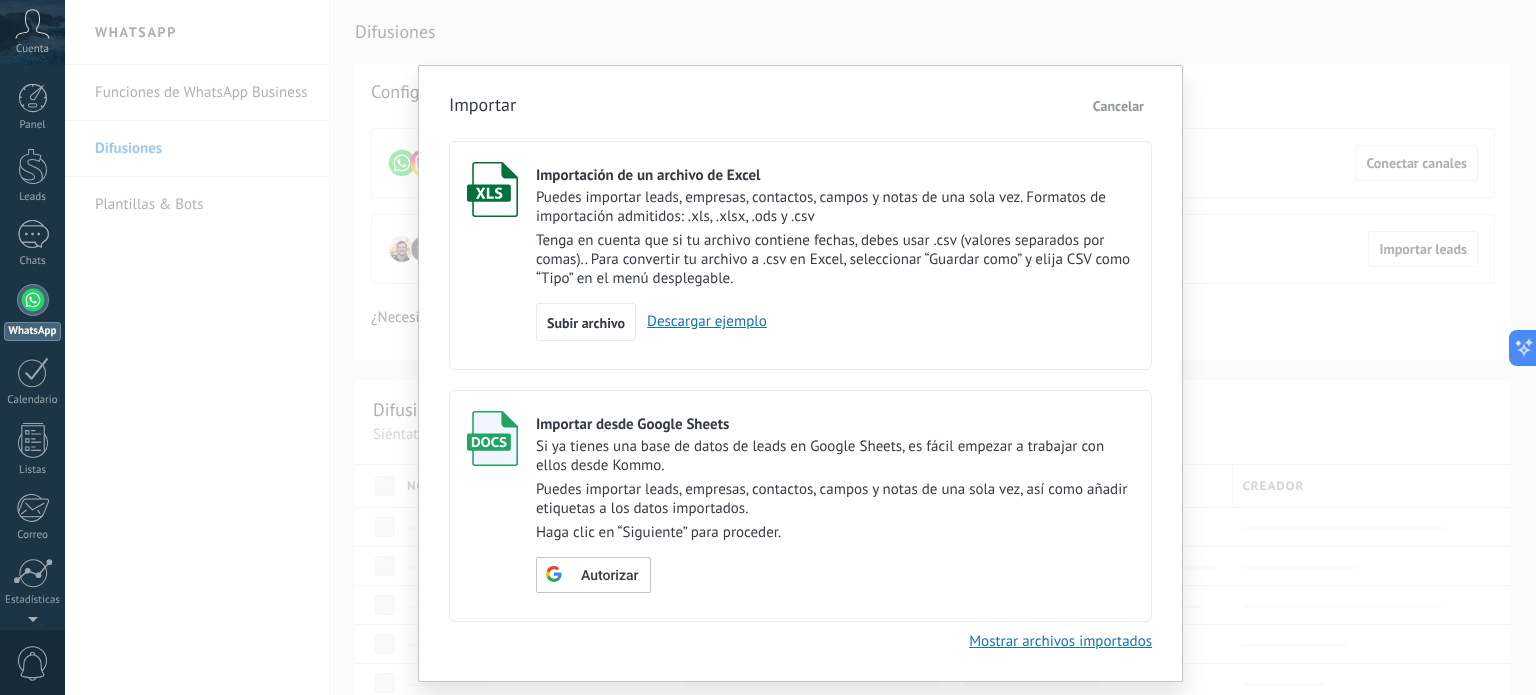 click on "Cancelar" at bounding box center [1118, 106] 